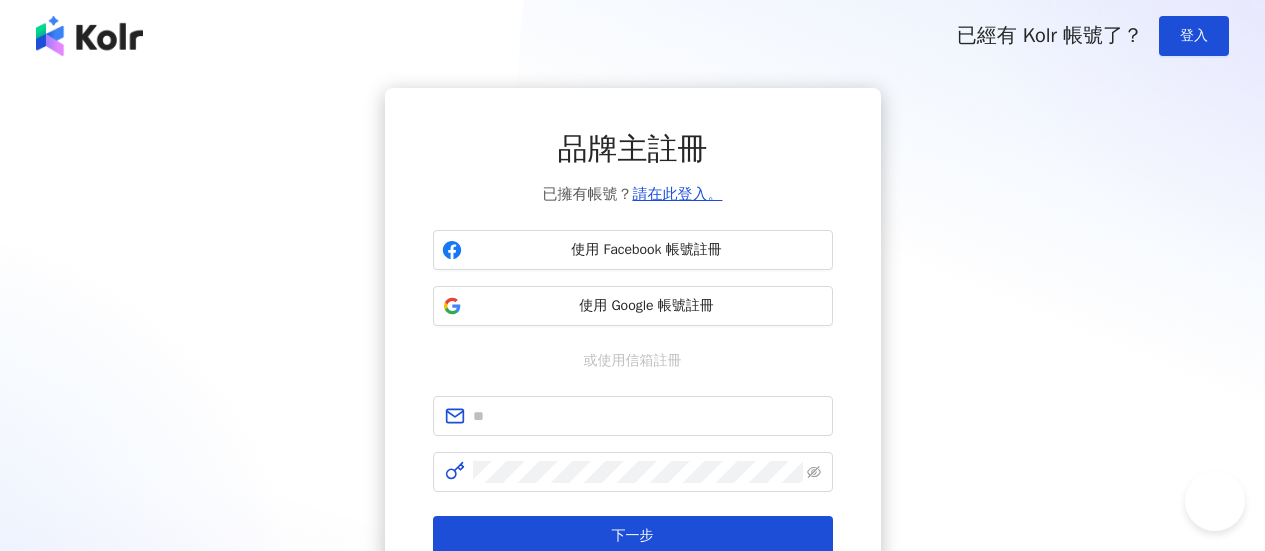 scroll, scrollTop: 0, scrollLeft: 0, axis: both 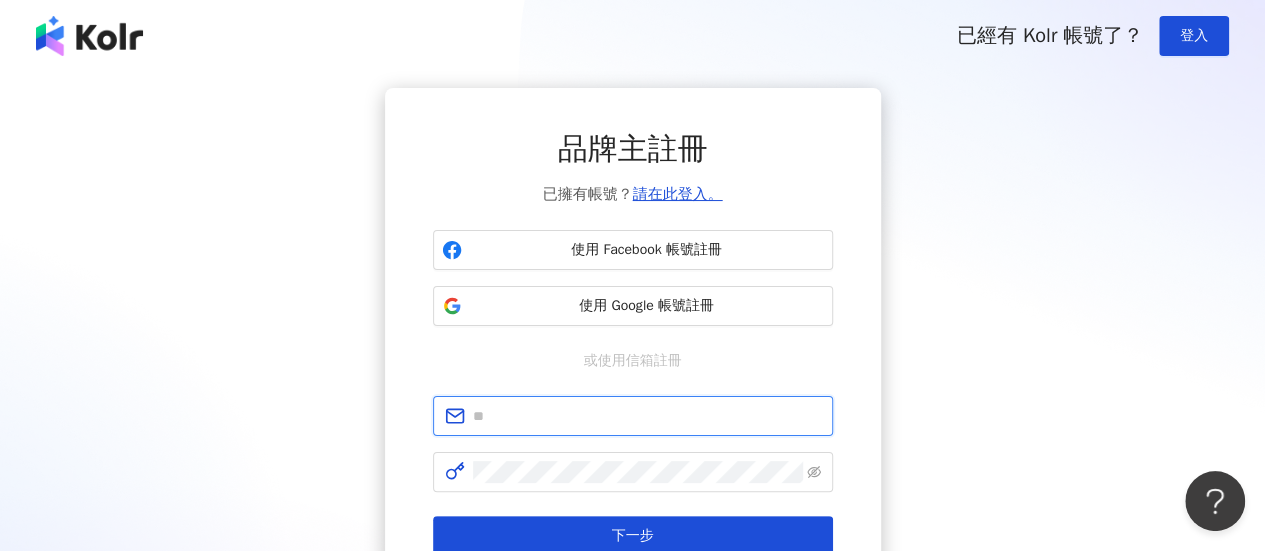 click at bounding box center [647, 416] 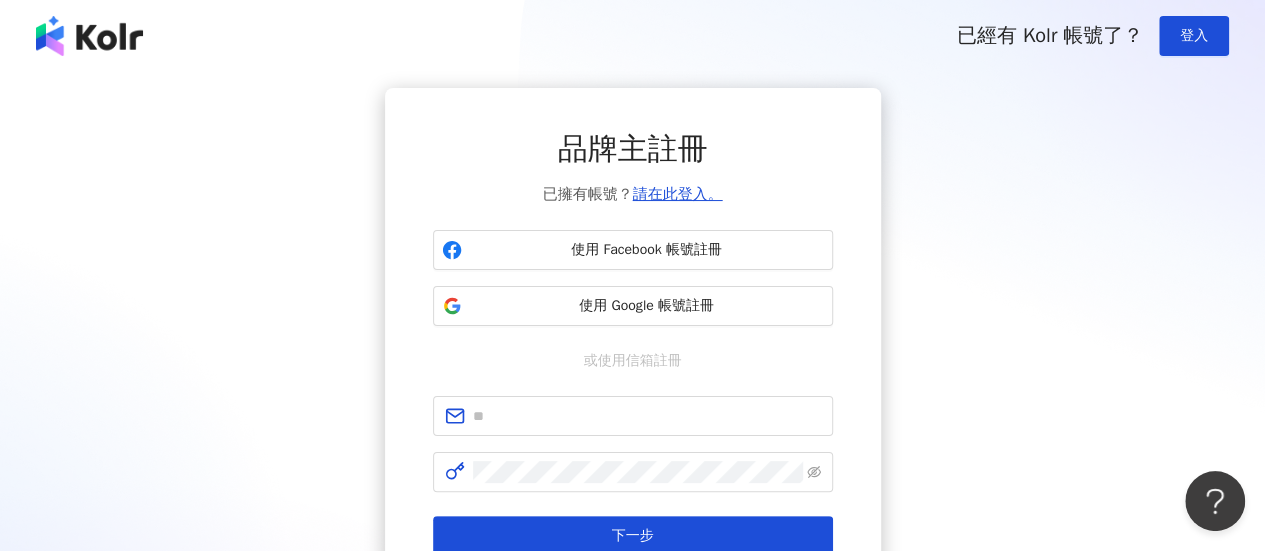 click on "品牌主註冊 已擁有帳號？ 請在此登入。 使用 Facebook 帳號註冊 使用 Google 帳號註冊 或使用信箱註冊 下一步 註冊帳戶代表您同意本平台的 使用條款 、 隱私權保護" at bounding box center [632, 362] 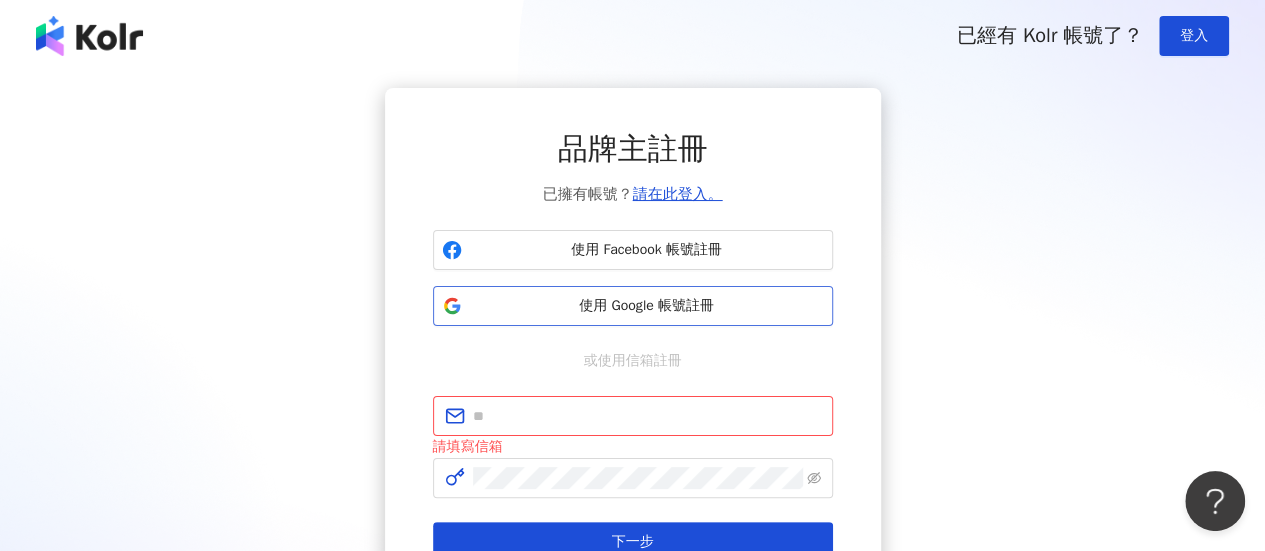 click on "使用 Google 帳號註冊" at bounding box center [633, 306] 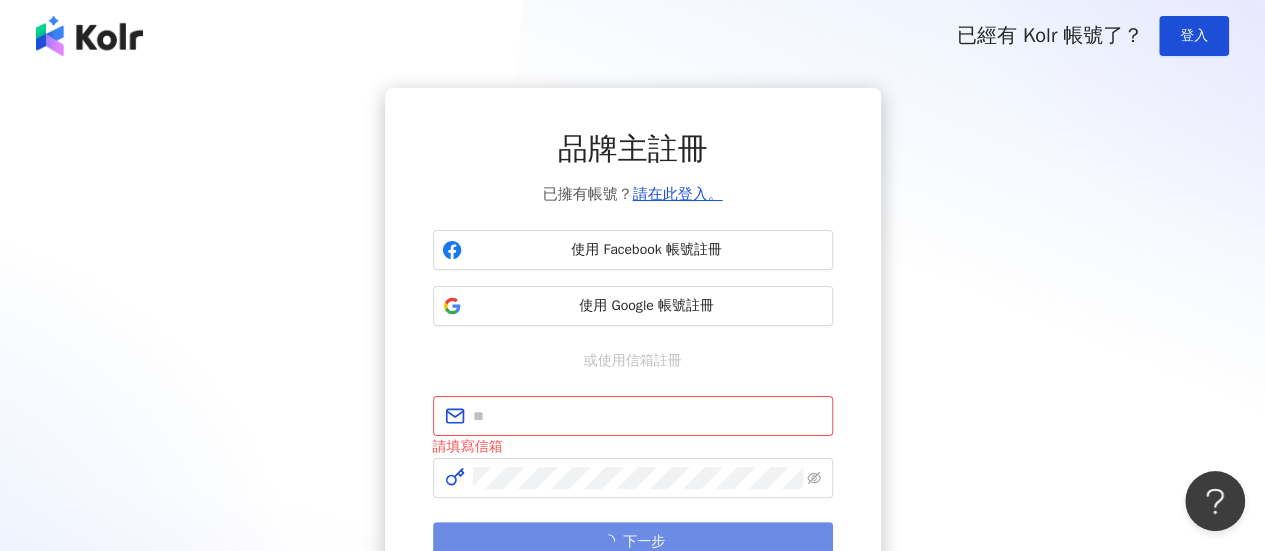 scroll, scrollTop: 239, scrollLeft: 0, axis: vertical 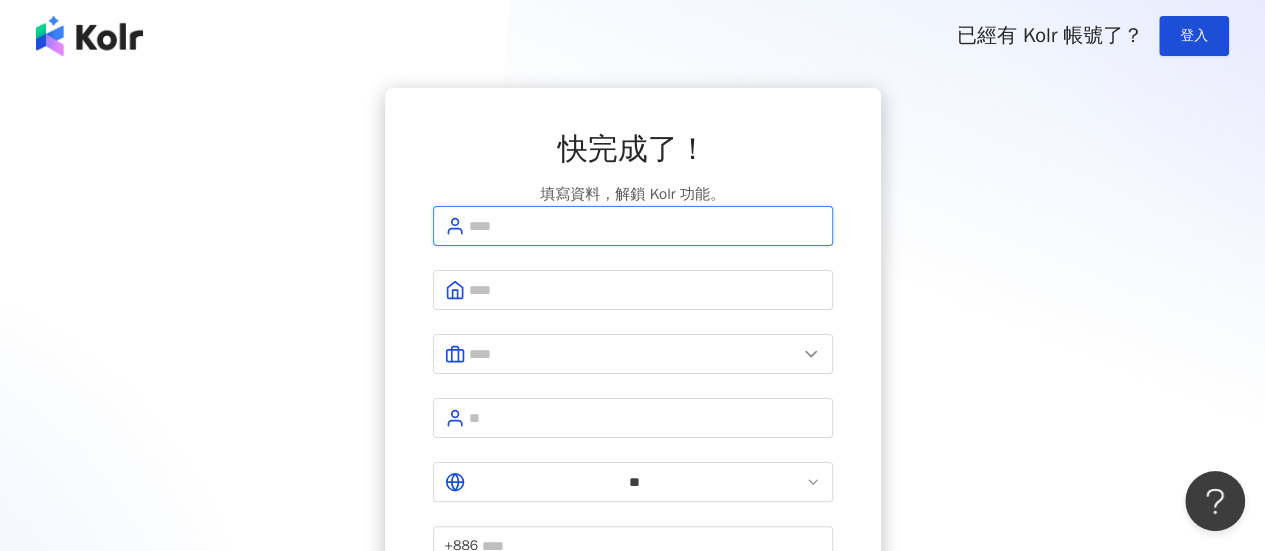 click at bounding box center (645, 226) 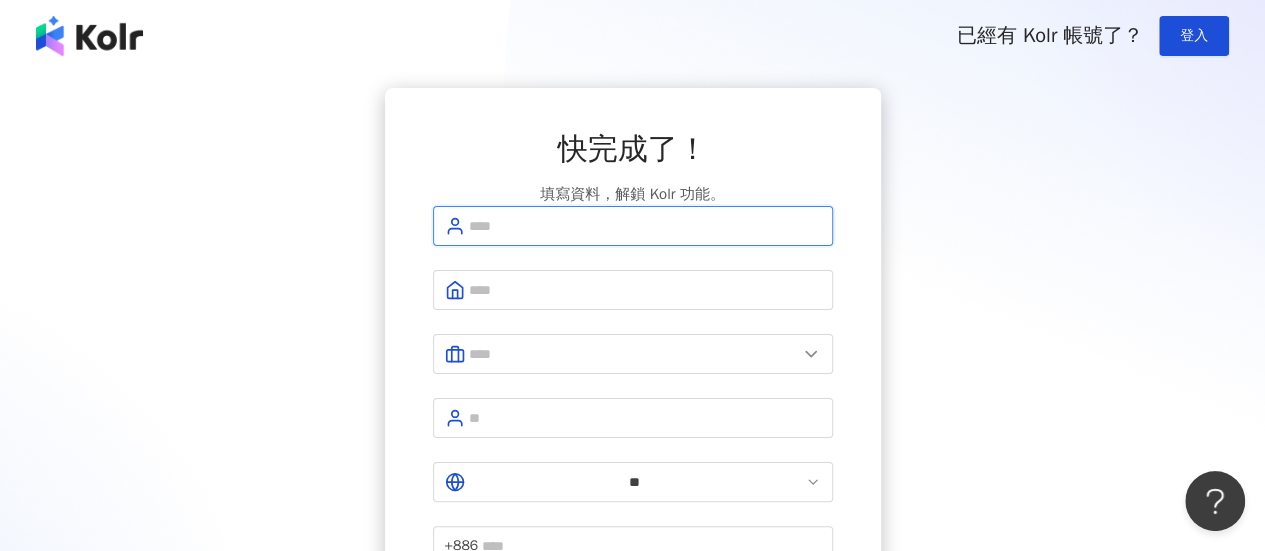 type on "**********" 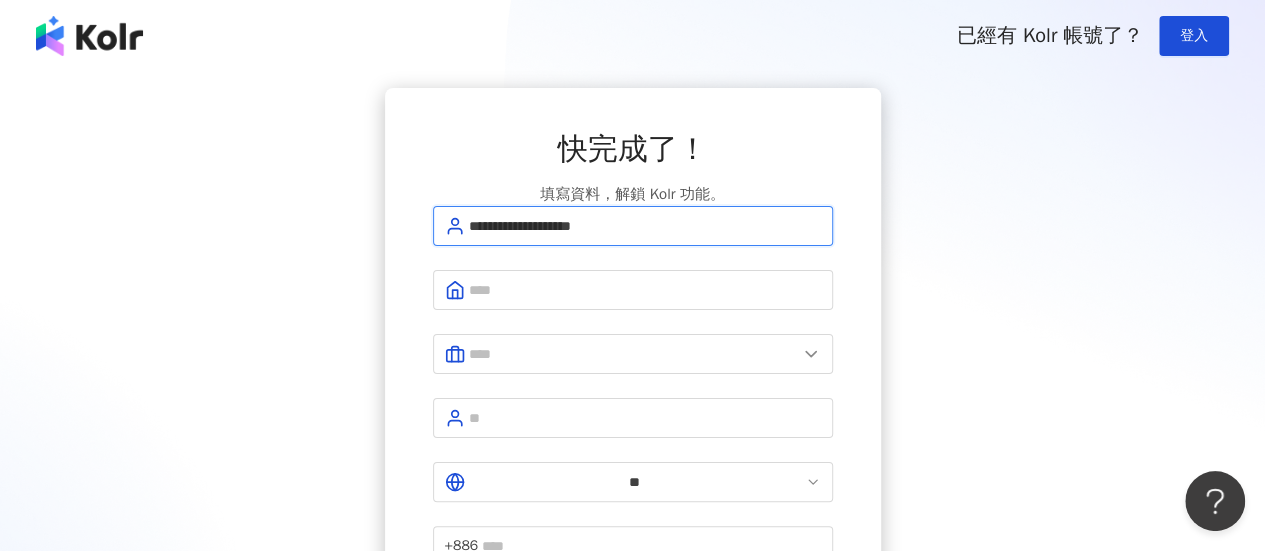 drag, startPoint x: 688, startPoint y: 256, endPoint x: 320, endPoint y: 250, distance: 368.04892 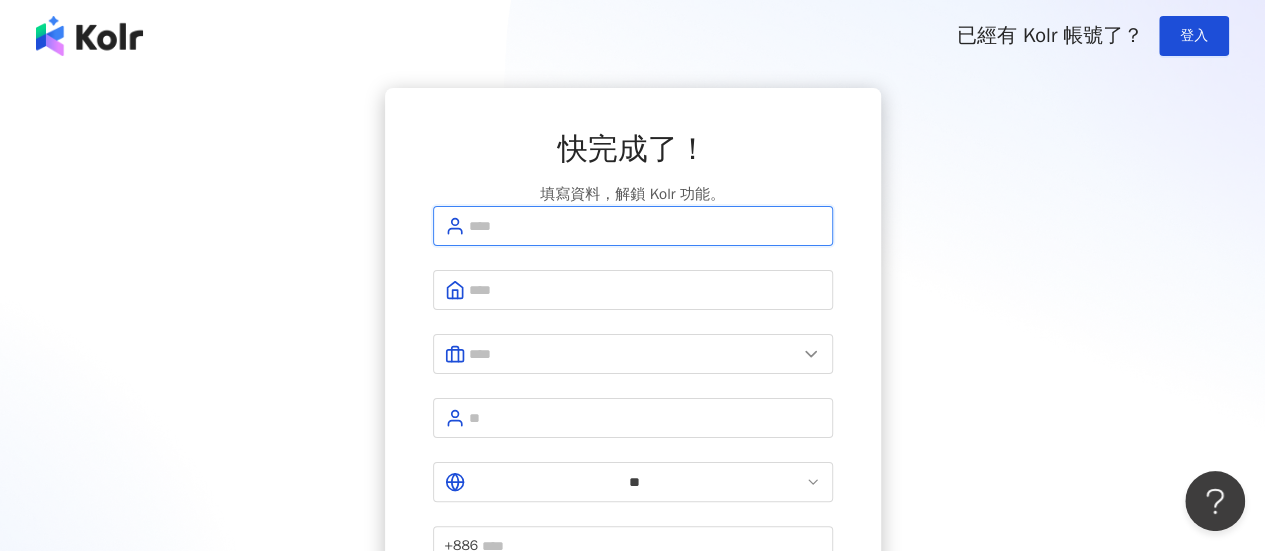 click at bounding box center [645, 226] 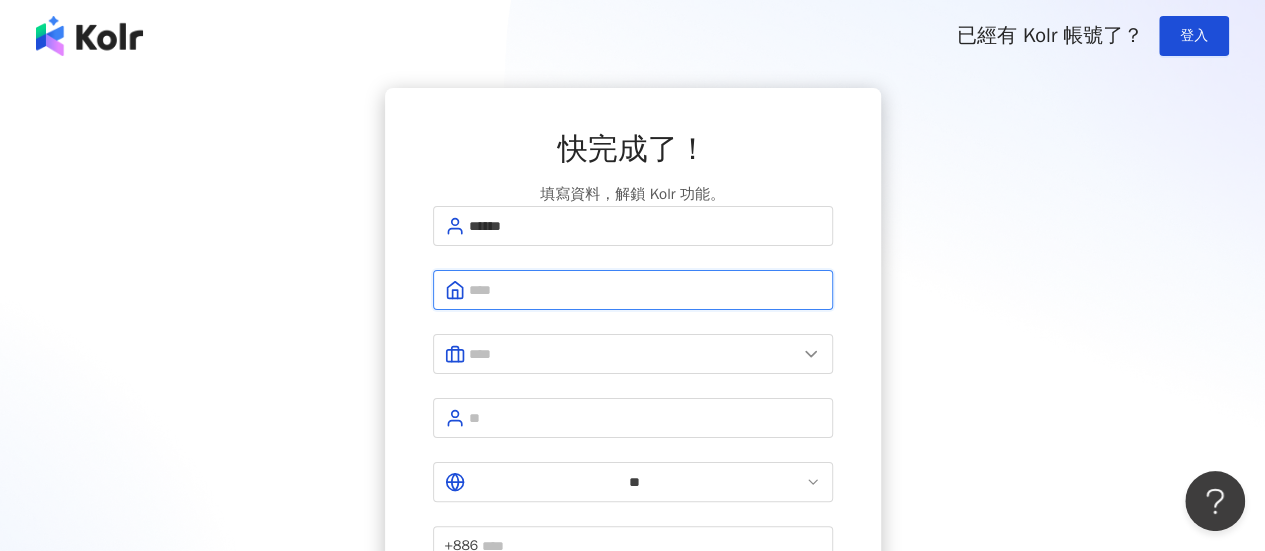 click at bounding box center (645, 290) 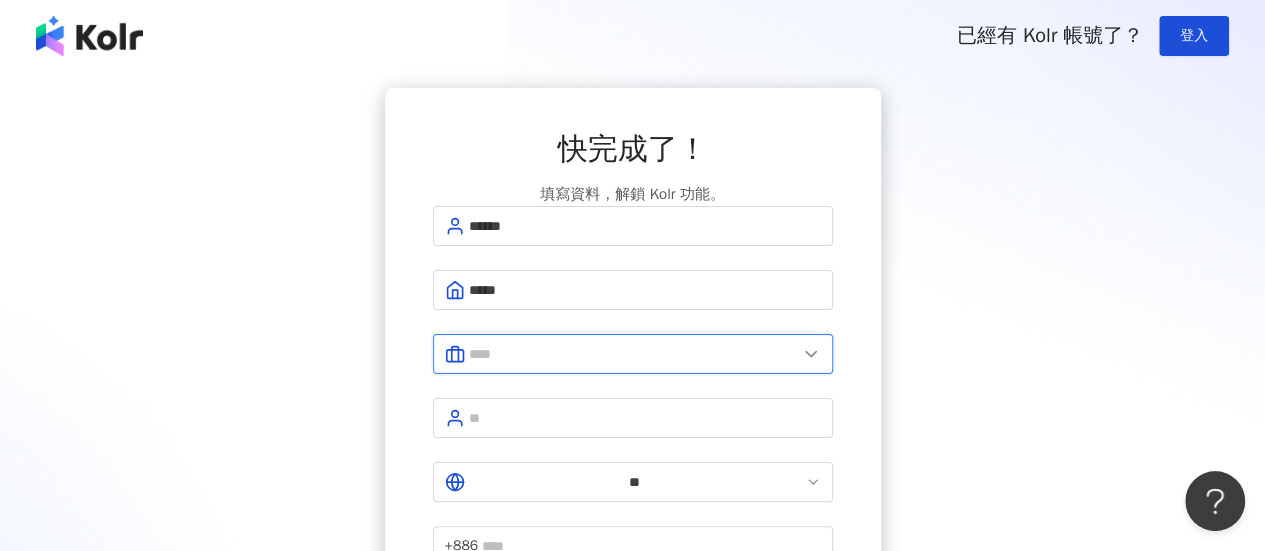 click at bounding box center [633, 354] 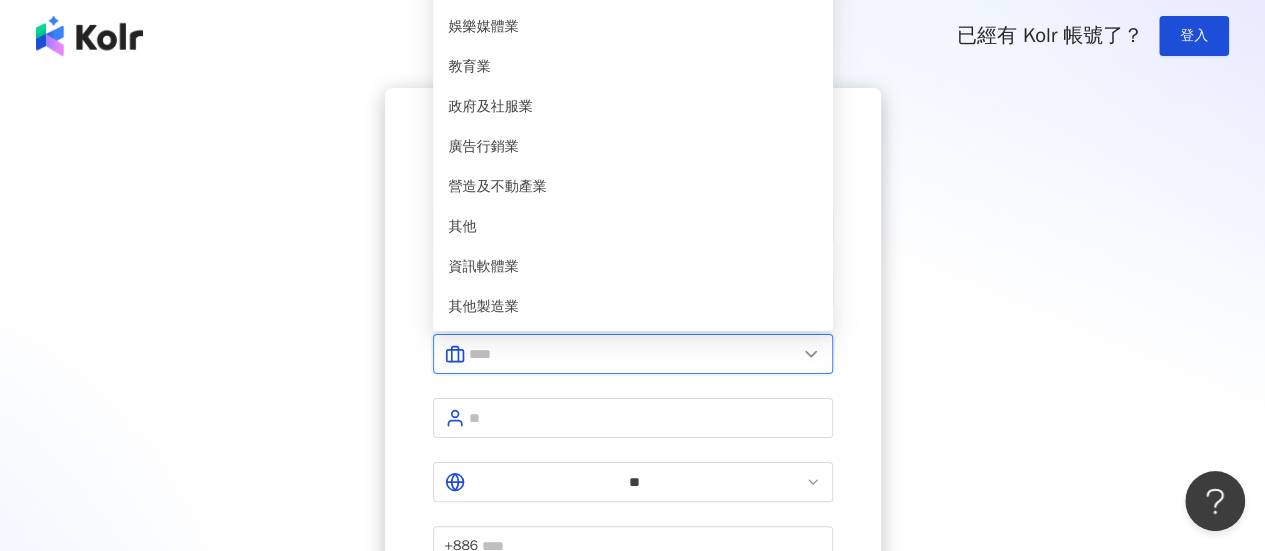 scroll, scrollTop: 200, scrollLeft: 0, axis: vertical 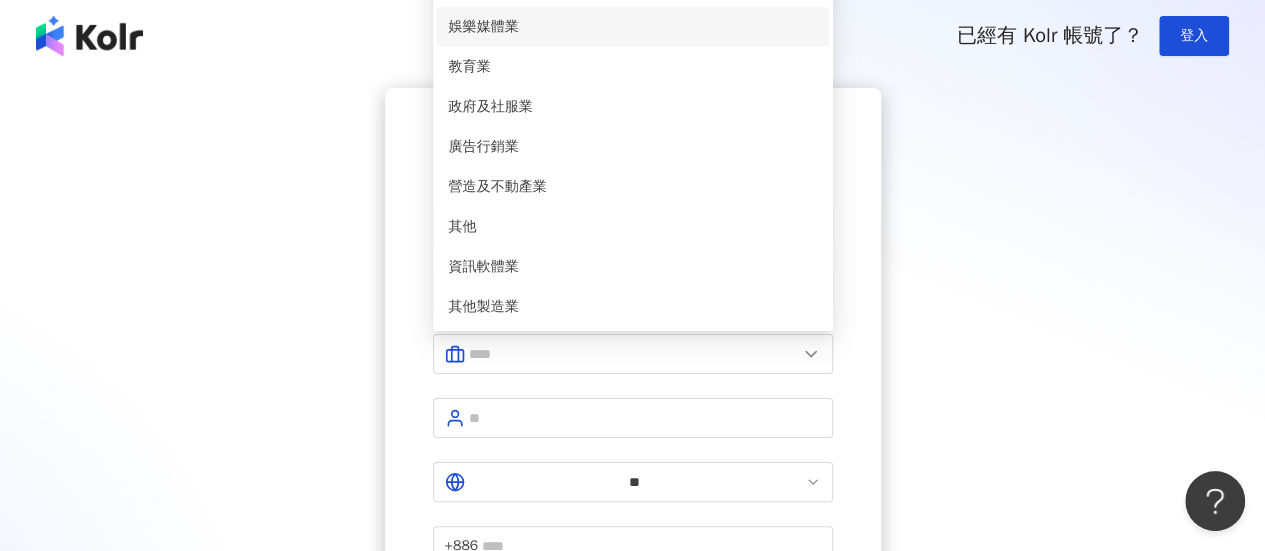 click on "娛樂媒體業" at bounding box center (633, 27) 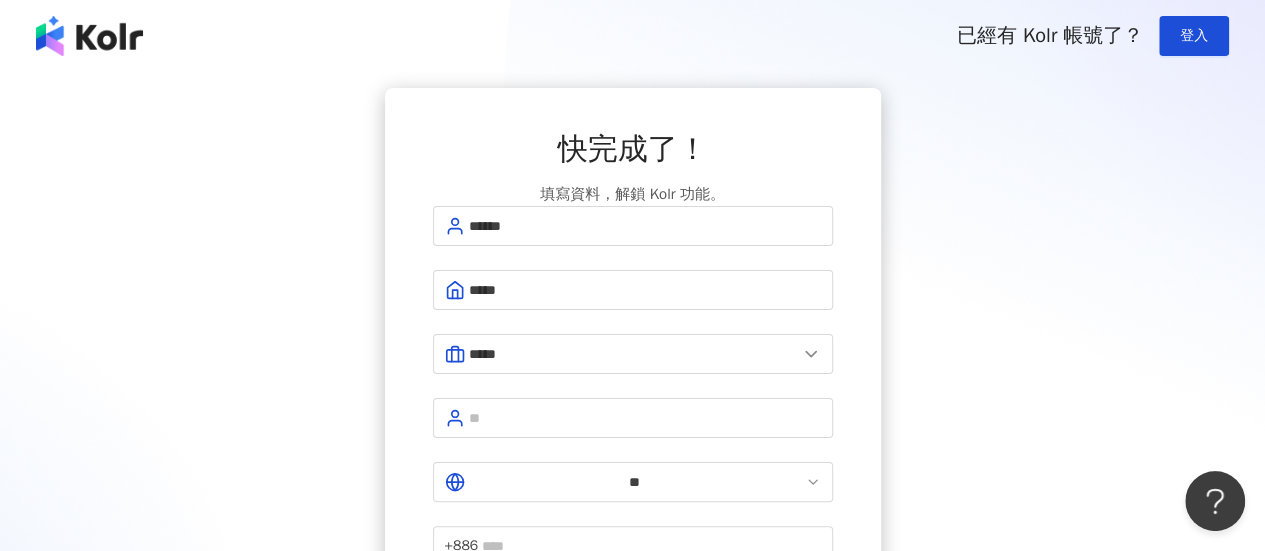 click on "快完成了！ 填寫資料，解鎖 Kolr 功能。 ****** ***** ***** 美容業 醫療生技及保健業 食品飲料業 批發及零售業 電子商務業 金融業 資訊電子工業 觀光餐旅業 遊戲業 通訊業 娛樂媒體業 教育業 政府及社服業 廣告行銷業 營造及不動產業 其他 資訊軟體業 其他製造業 ** +886 註冊完成" at bounding box center (632, 411) 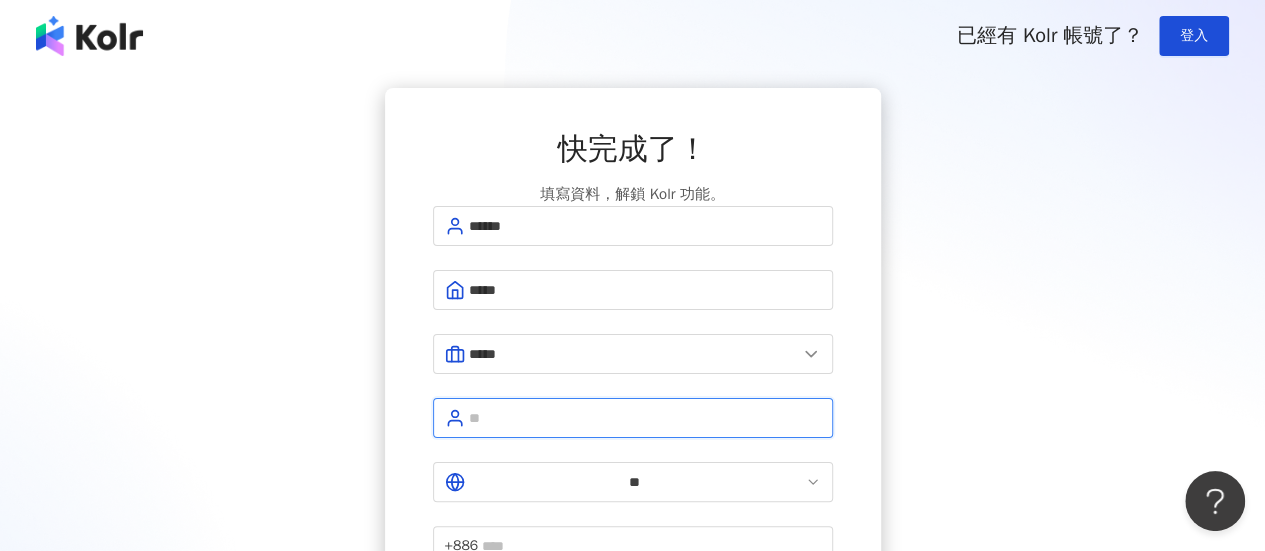 click at bounding box center (645, 418) 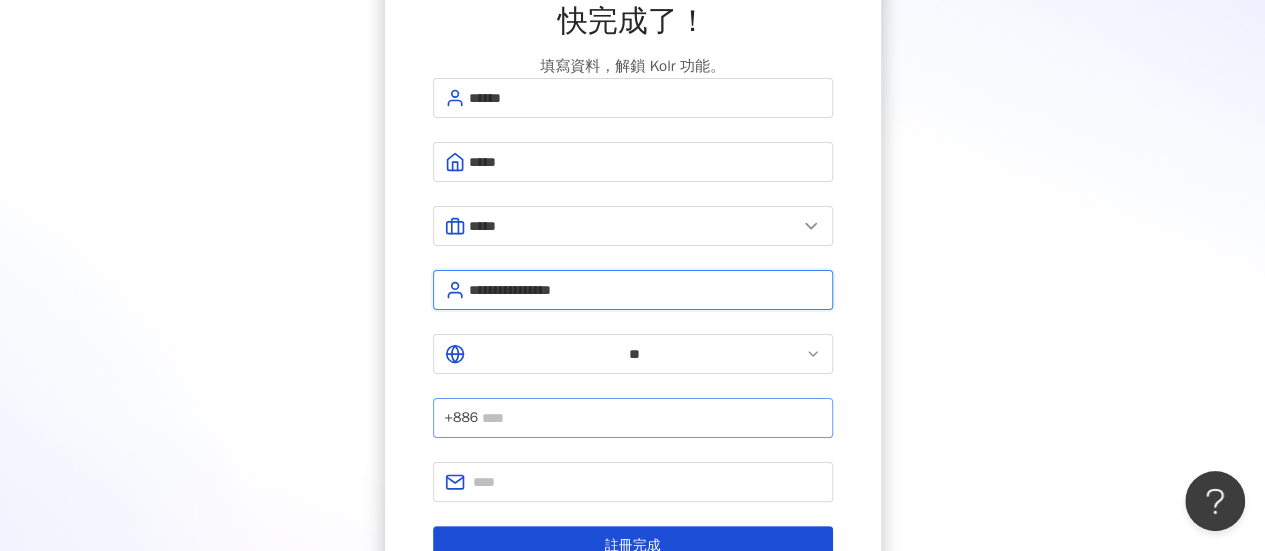 scroll, scrollTop: 264, scrollLeft: 0, axis: vertical 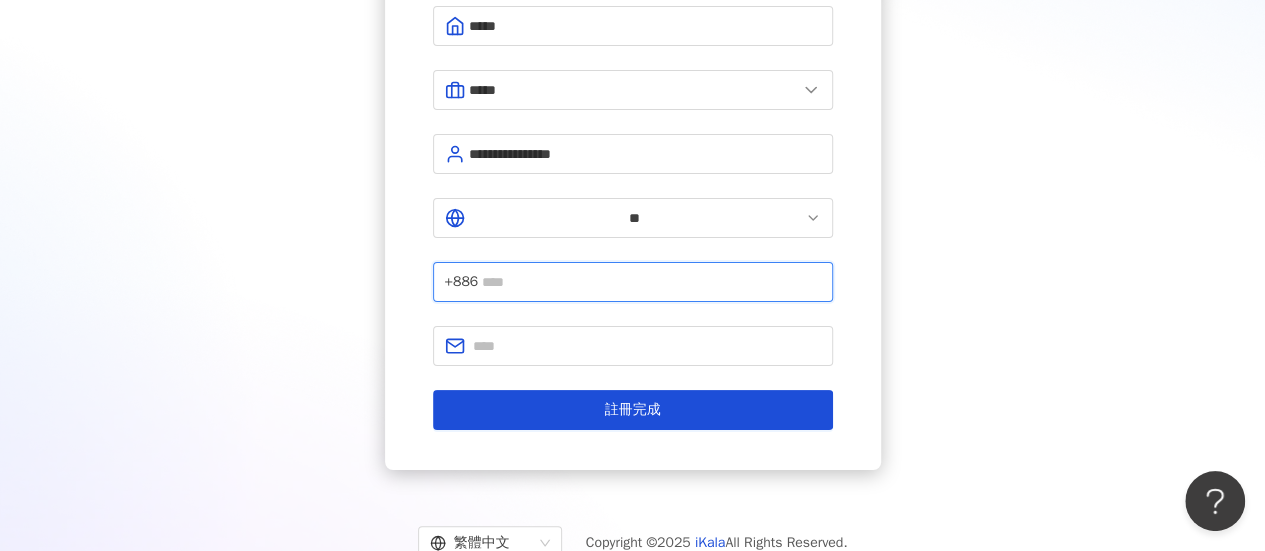 click at bounding box center [651, 282] 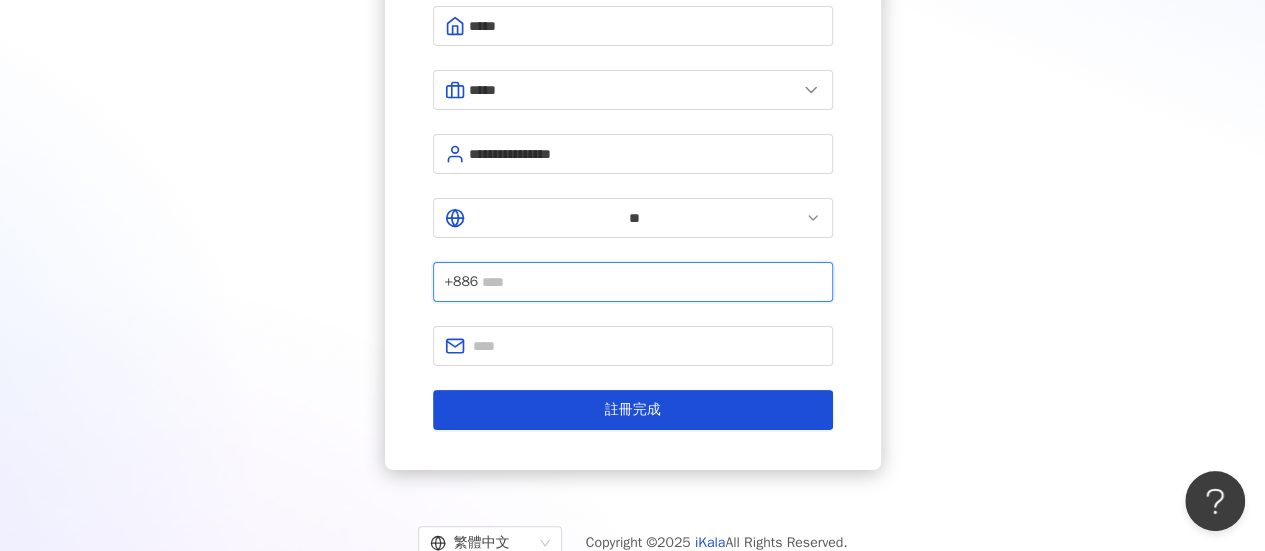 type on "**********" 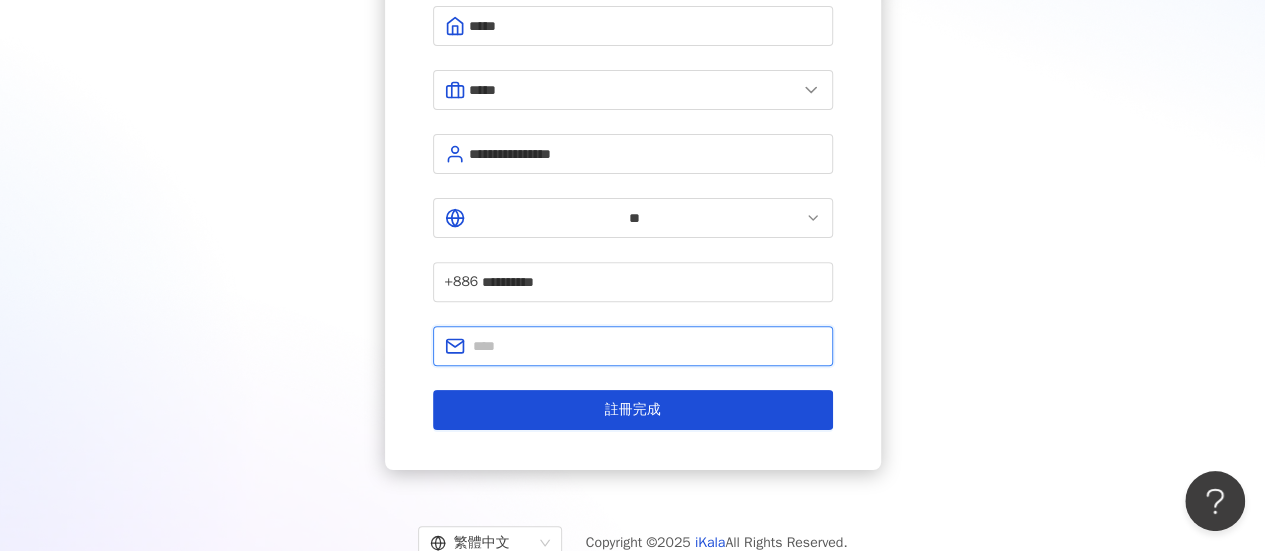 click at bounding box center (647, 346) 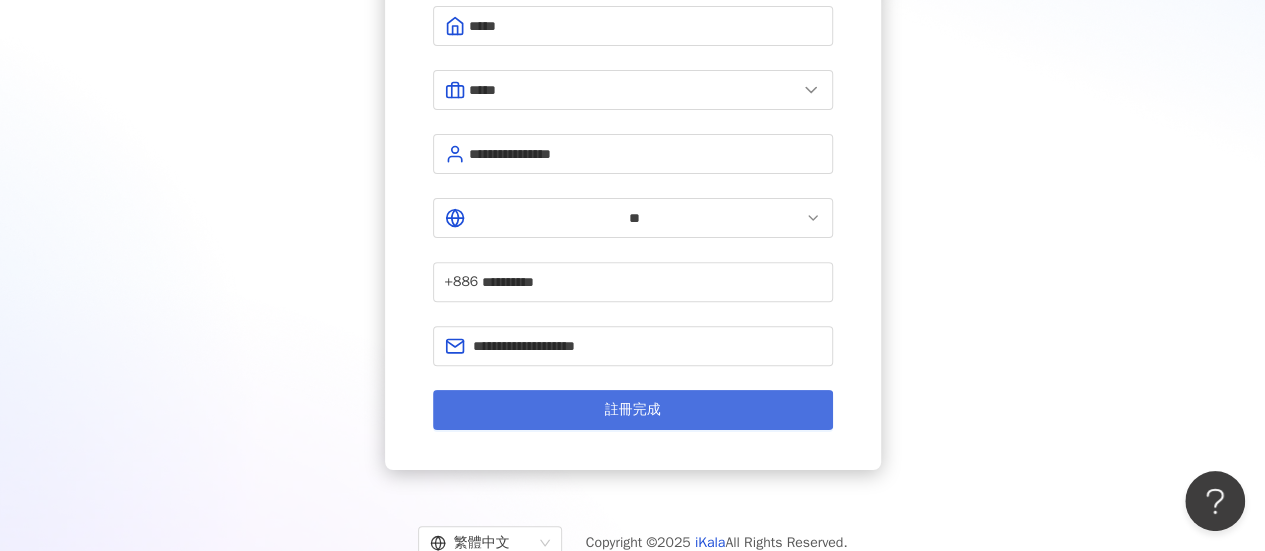 click on "註冊完成" at bounding box center (633, 410) 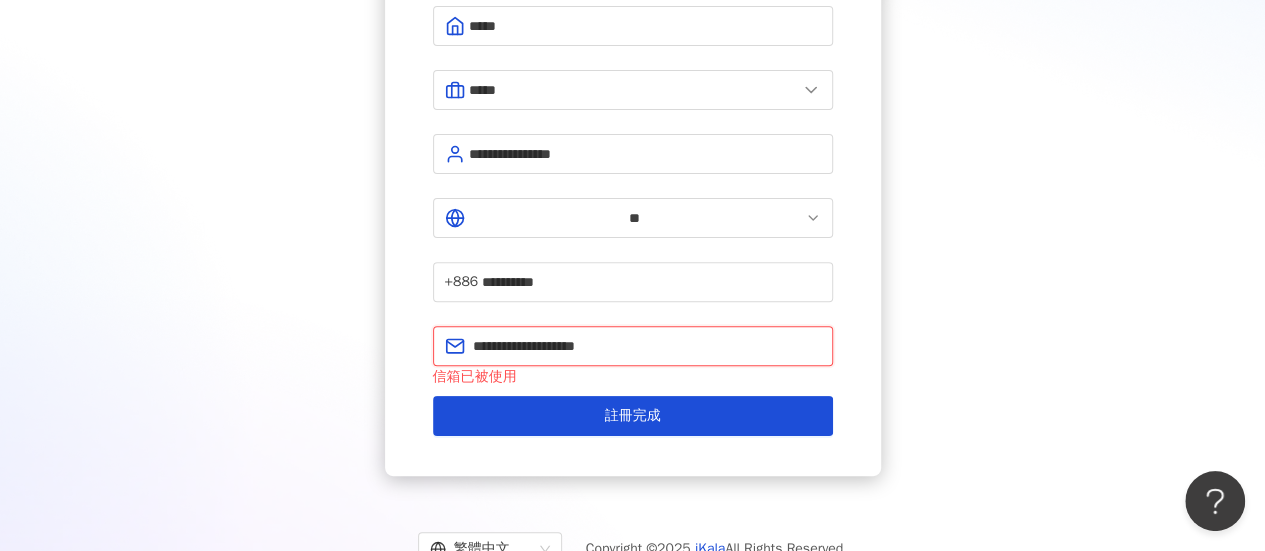 click on "**********" at bounding box center [647, 346] 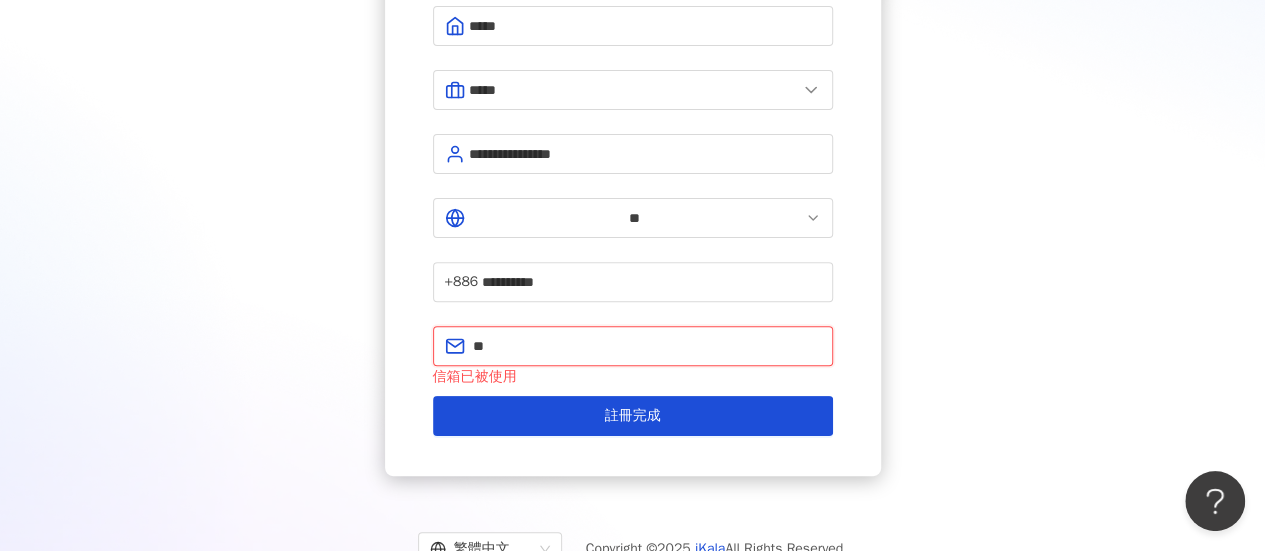 type on "*" 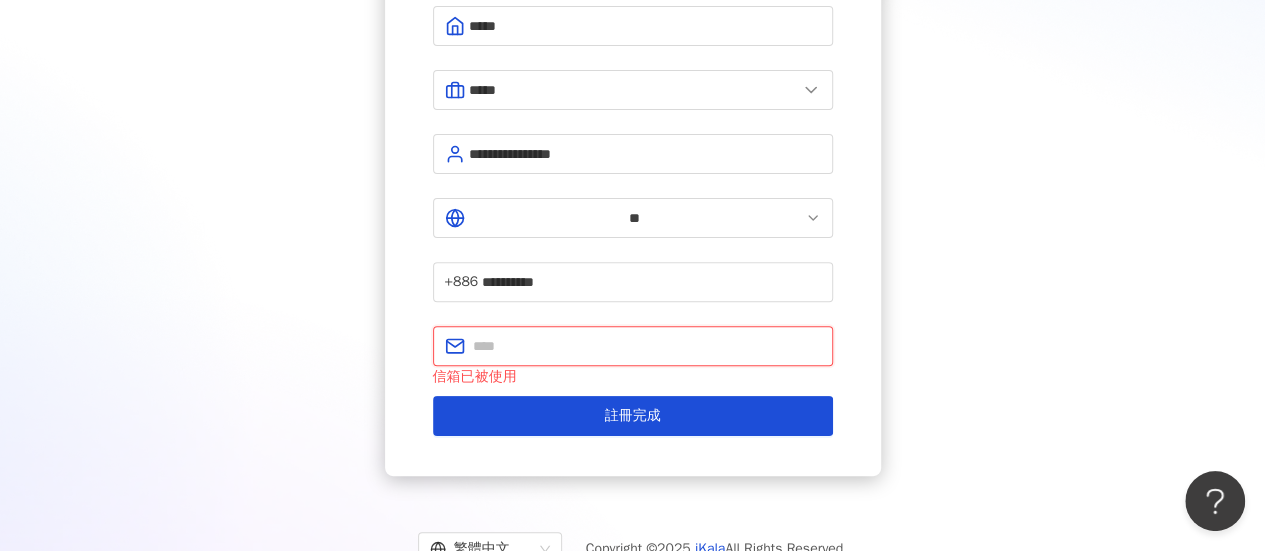 click at bounding box center (647, 346) 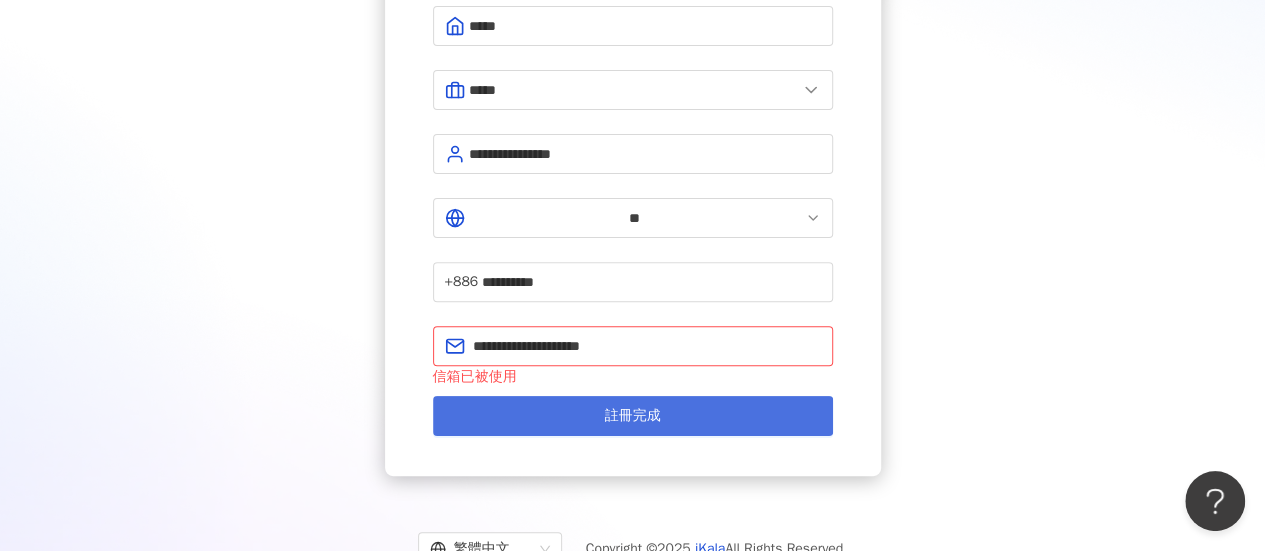 click on "註冊完成" at bounding box center (633, 416) 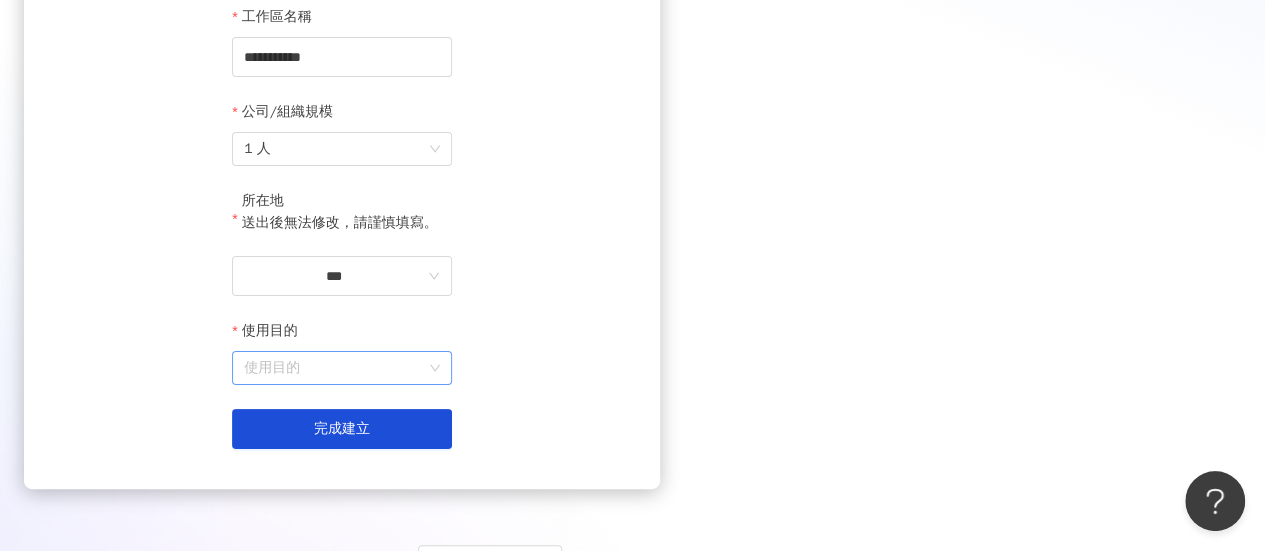 scroll, scrollTop: 396, scrollLeft: 0, axis: vertical 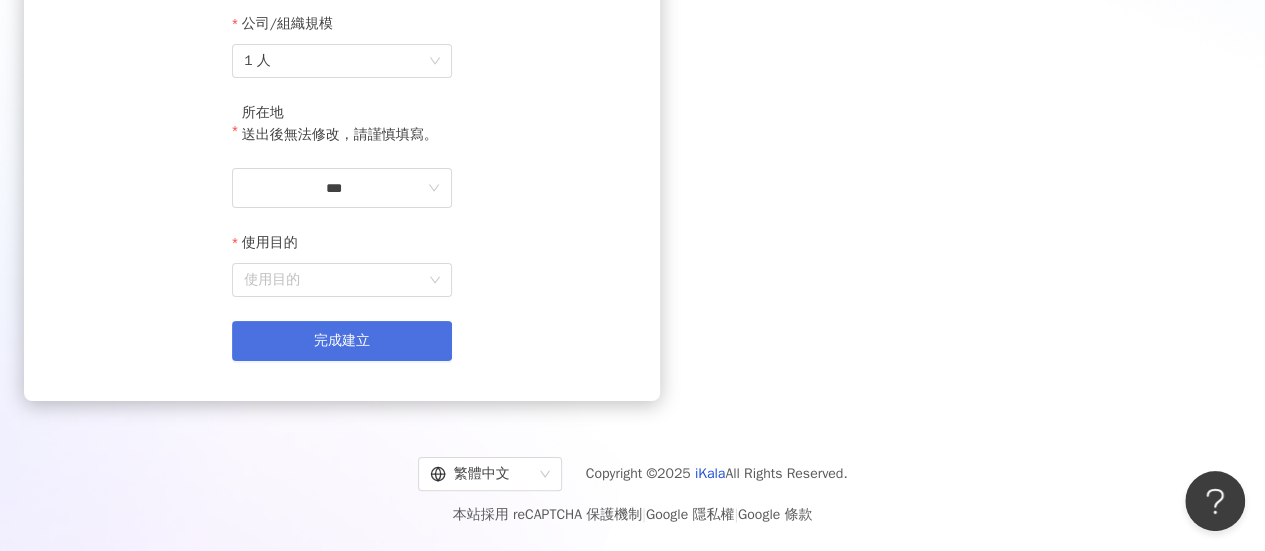 click on "完成建立" at bounding box center (342, 341) 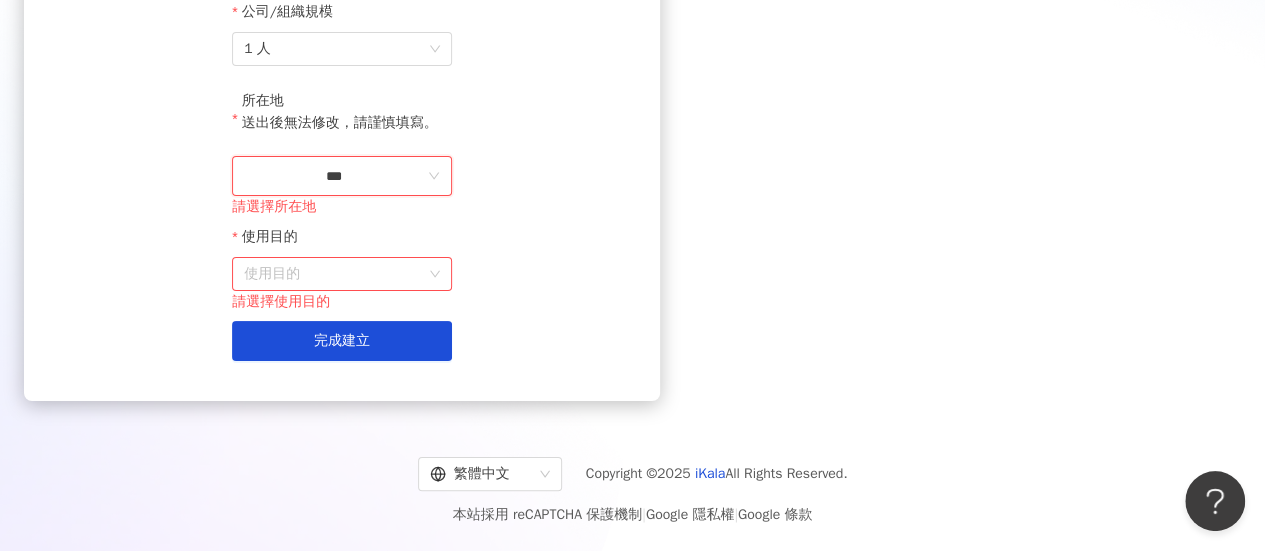 click on "***" at bounding box center [334, 176] 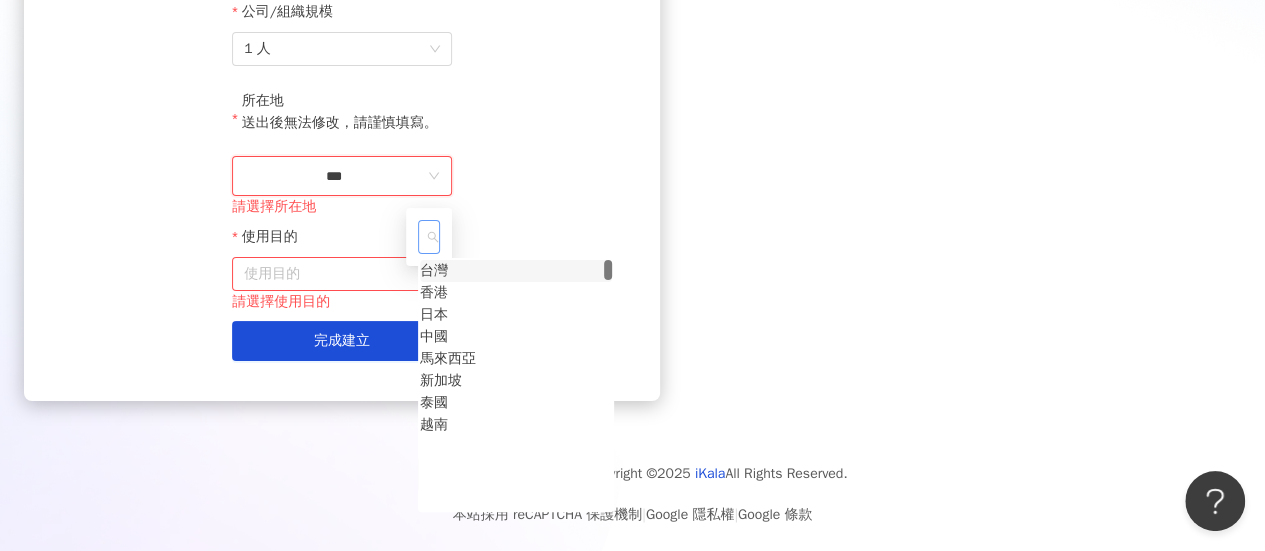 click on "台灣" at bounding box center (434, 271) 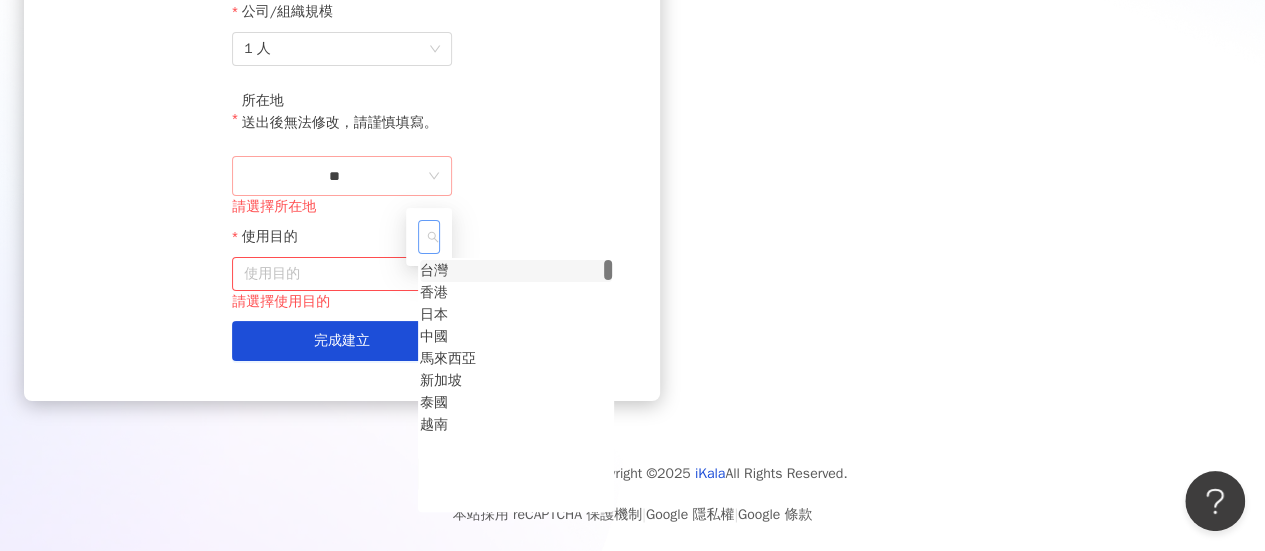 scroll, scrollTop: 384, scrollLeft: 0, axis: vertical 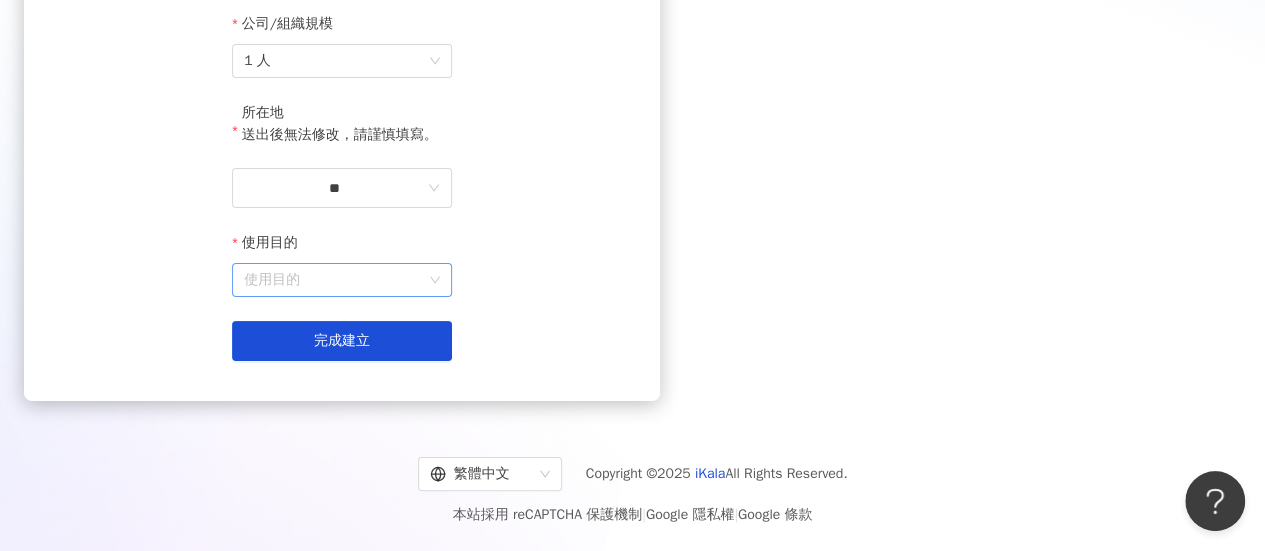 click on "使用目的" at bounding box center (342, 280) 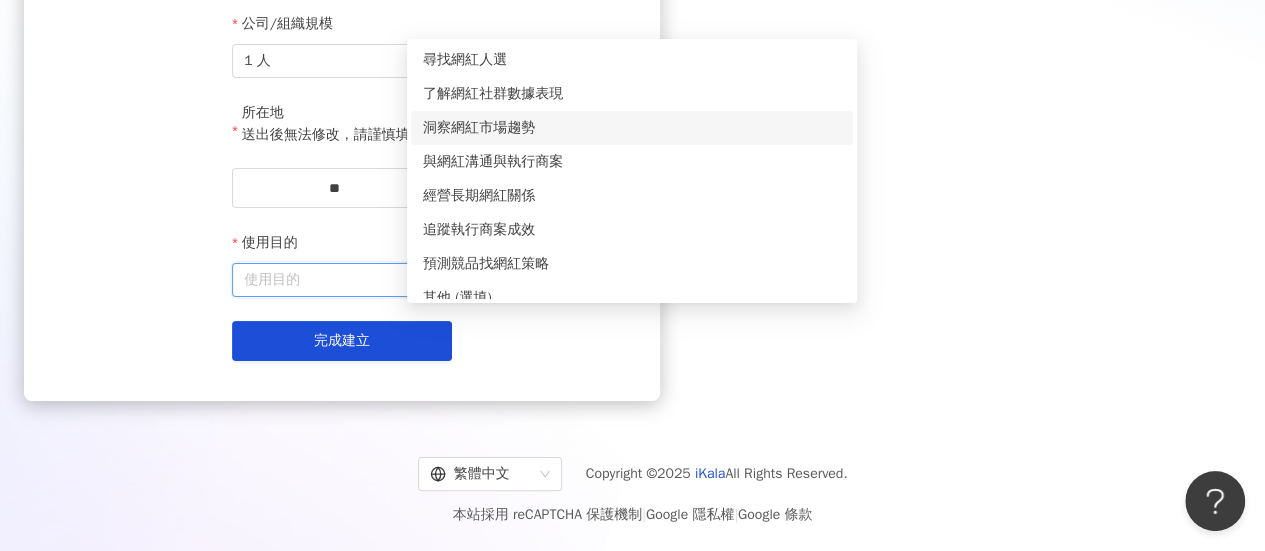 click on "洞察網紅市場趨勢" at bounding box center (632, 128) 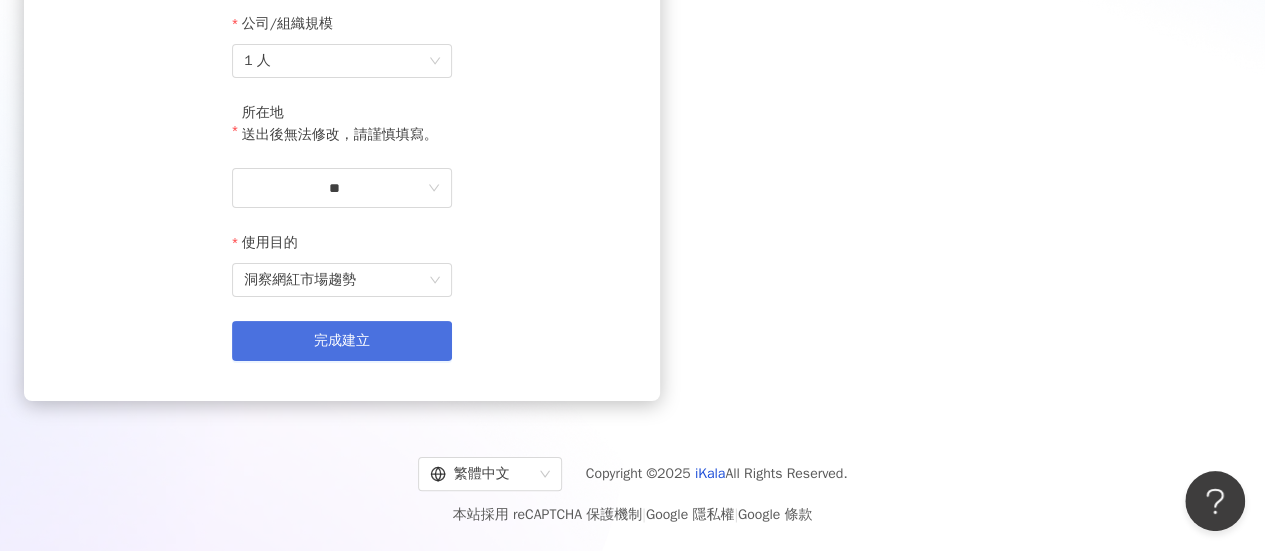 click on "完成建立" at bounding box center (342, 341) 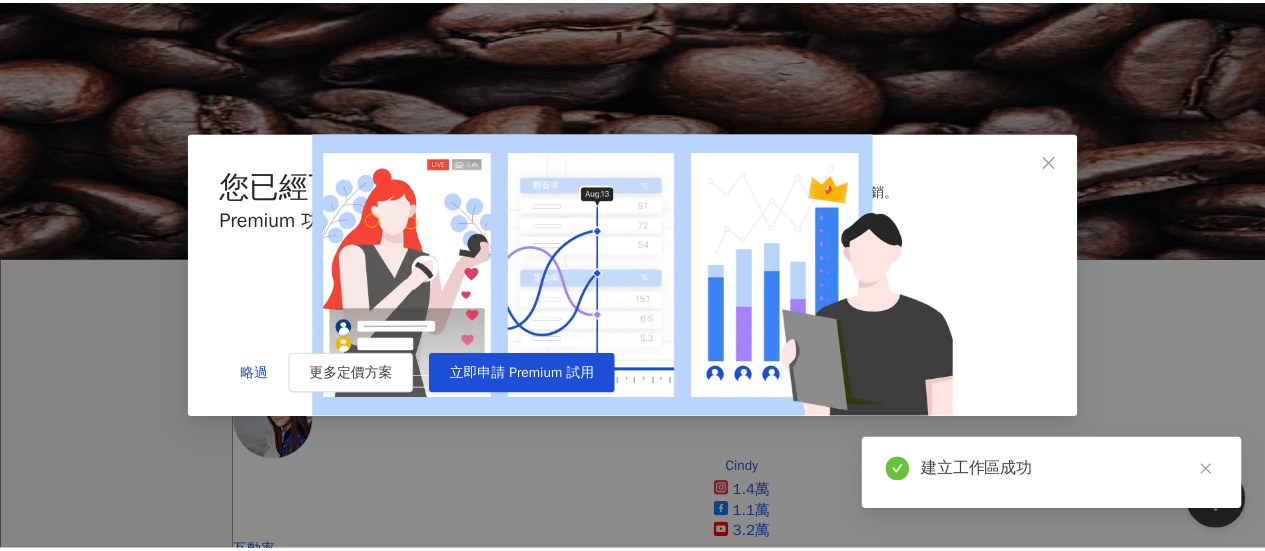 scroll, scrollTop: 300, scrollLeft: 0, axis: vertical 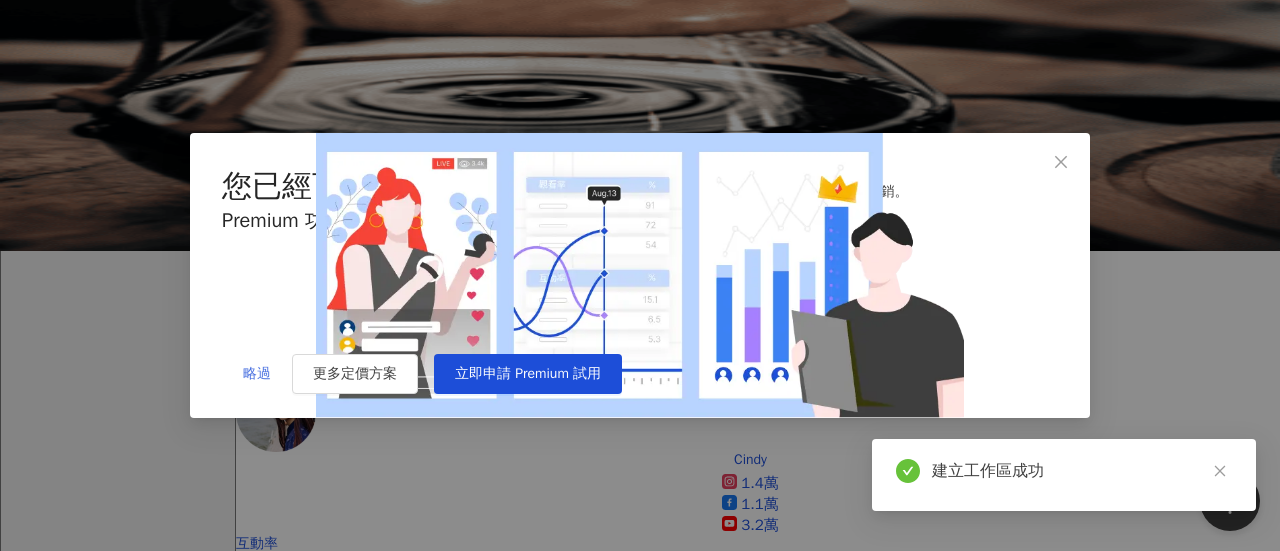 click on "略過" at bounding box center (257, 374) 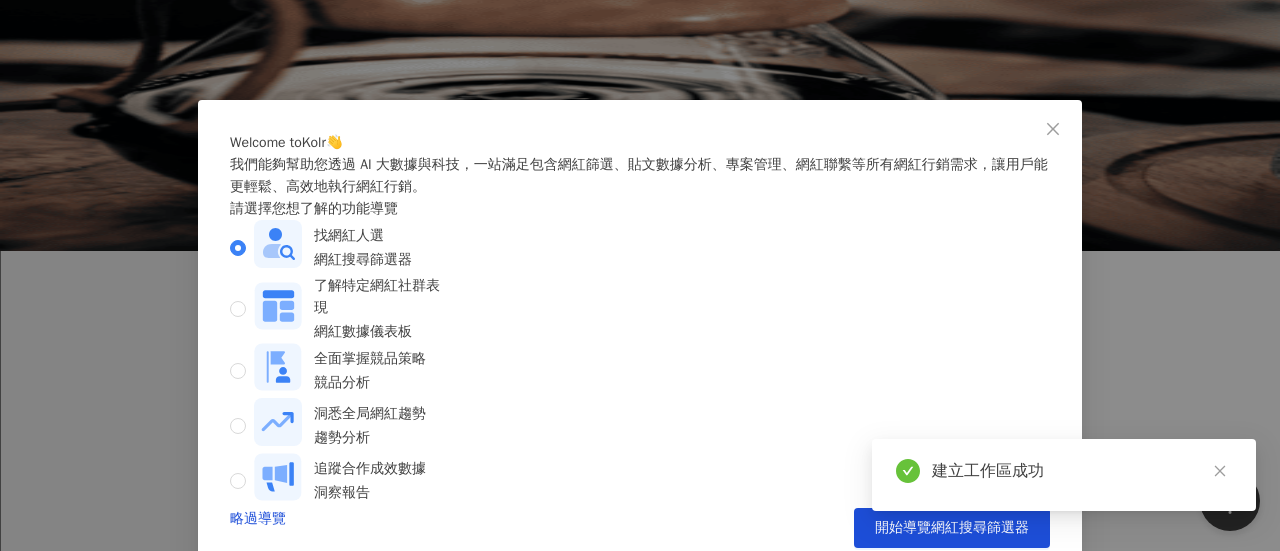 click on "洞悉全局網紅趨勢 趨勢分析" at bounding box center [346, 425] 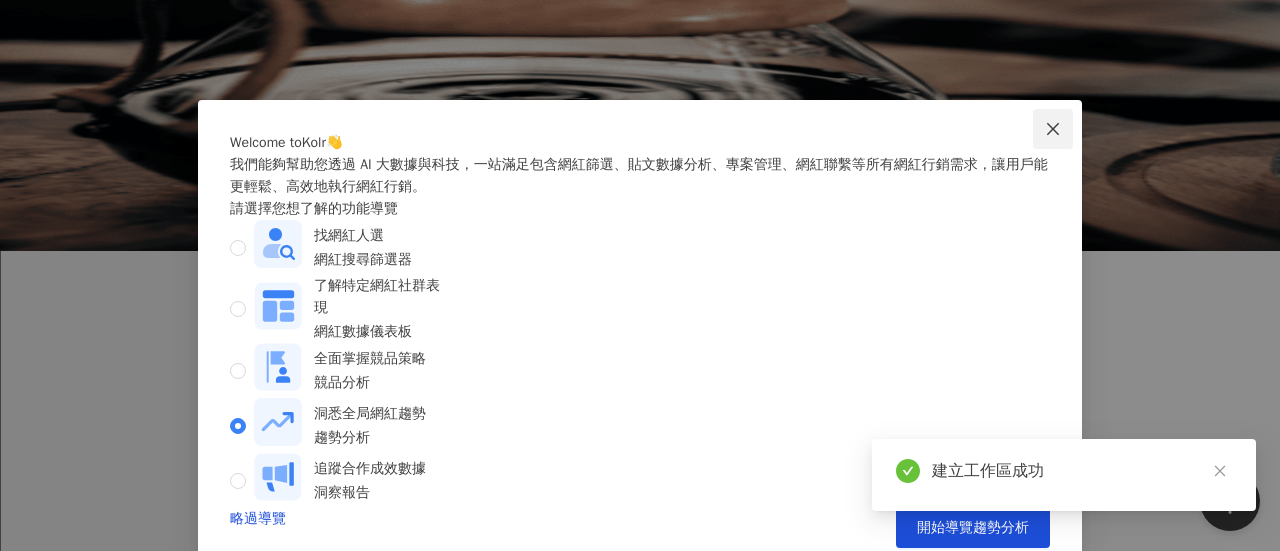 click 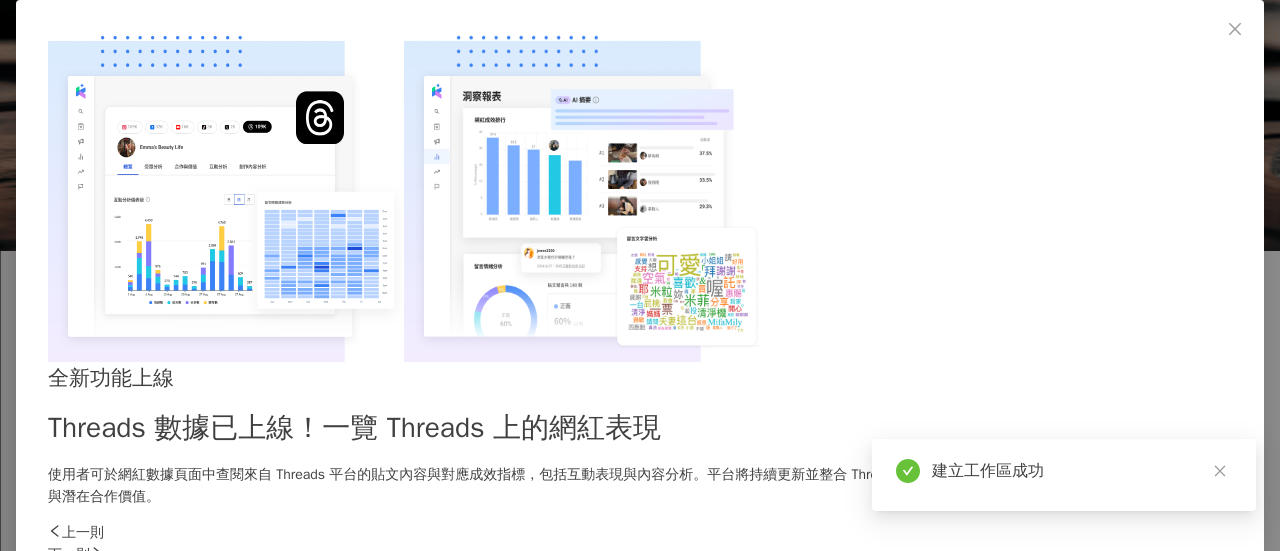 click 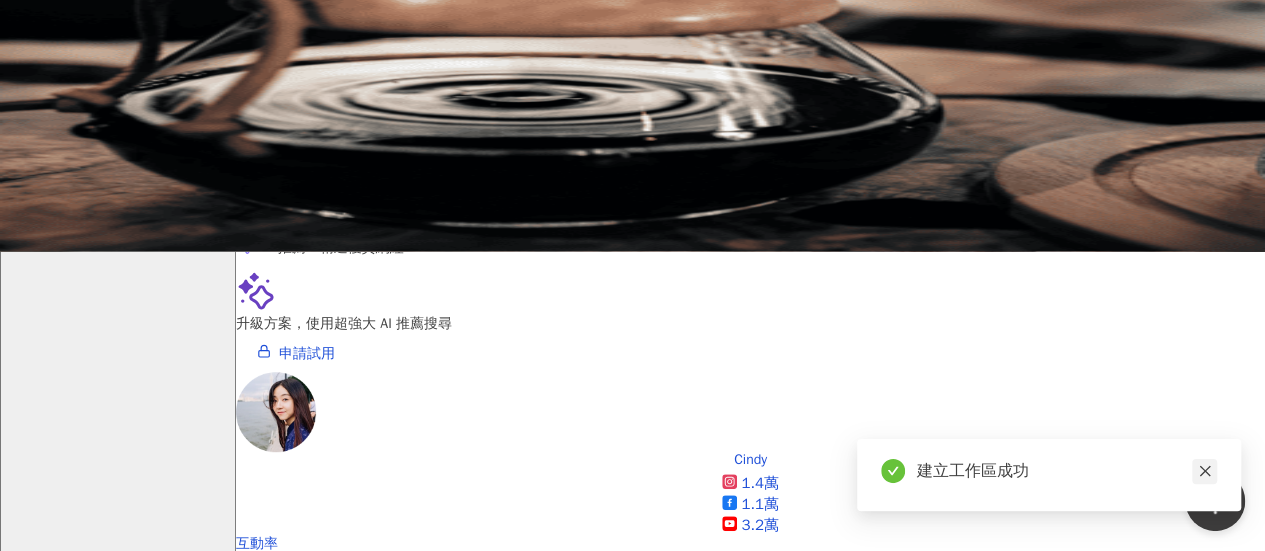 click 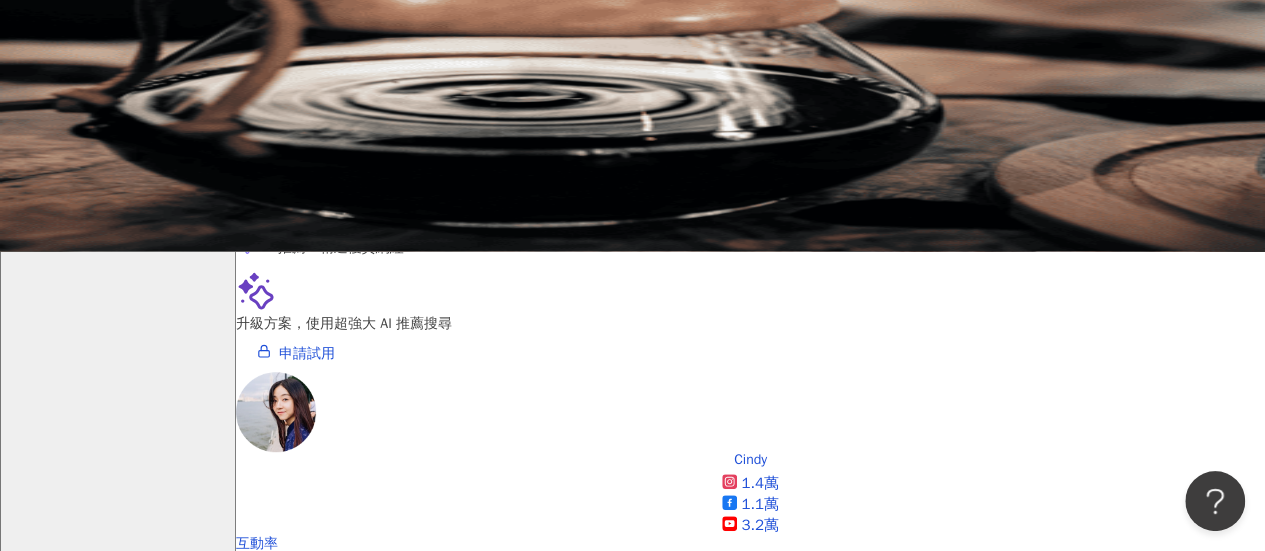 click on "升級方案，使用超強大 AI 推薦搜尋 申請試用" at bounding box center [750, 321] 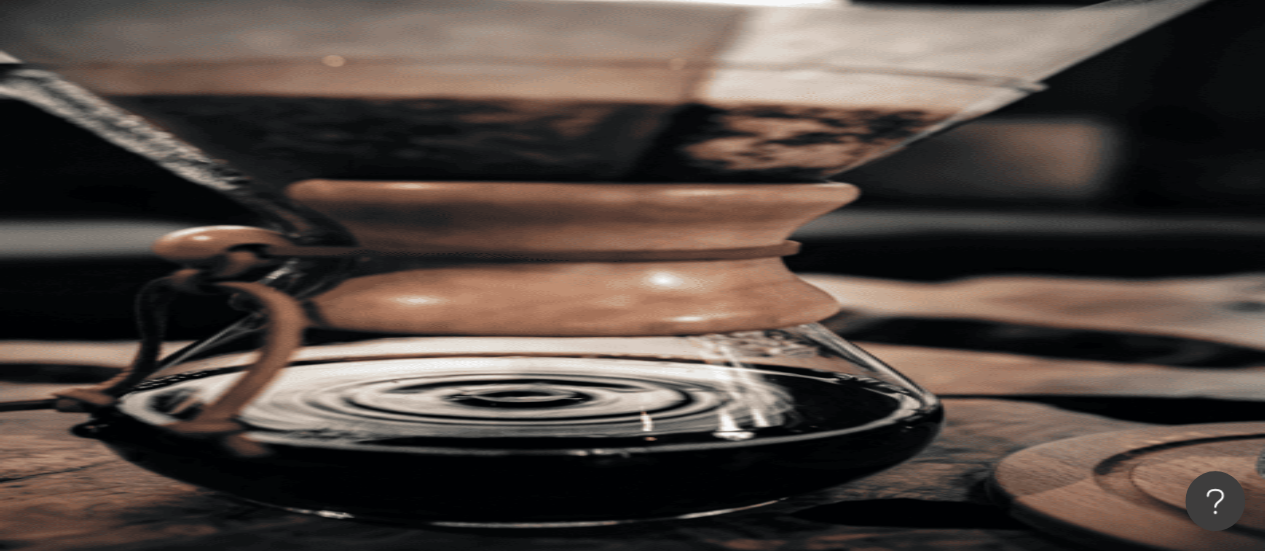 click at bounding box center [446, 99] 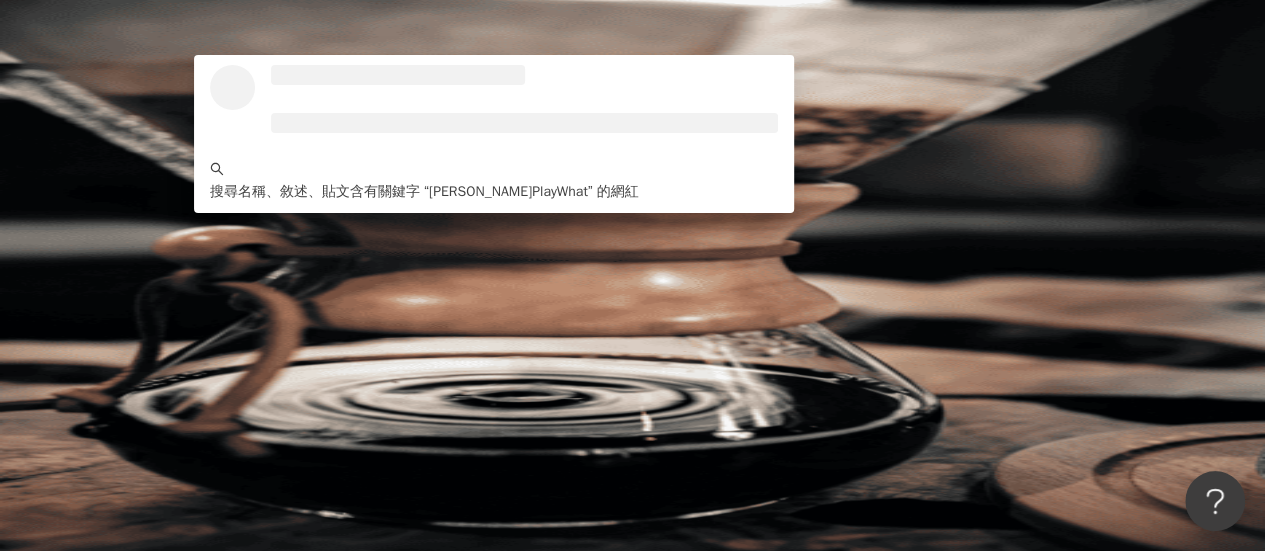 type on "**********" 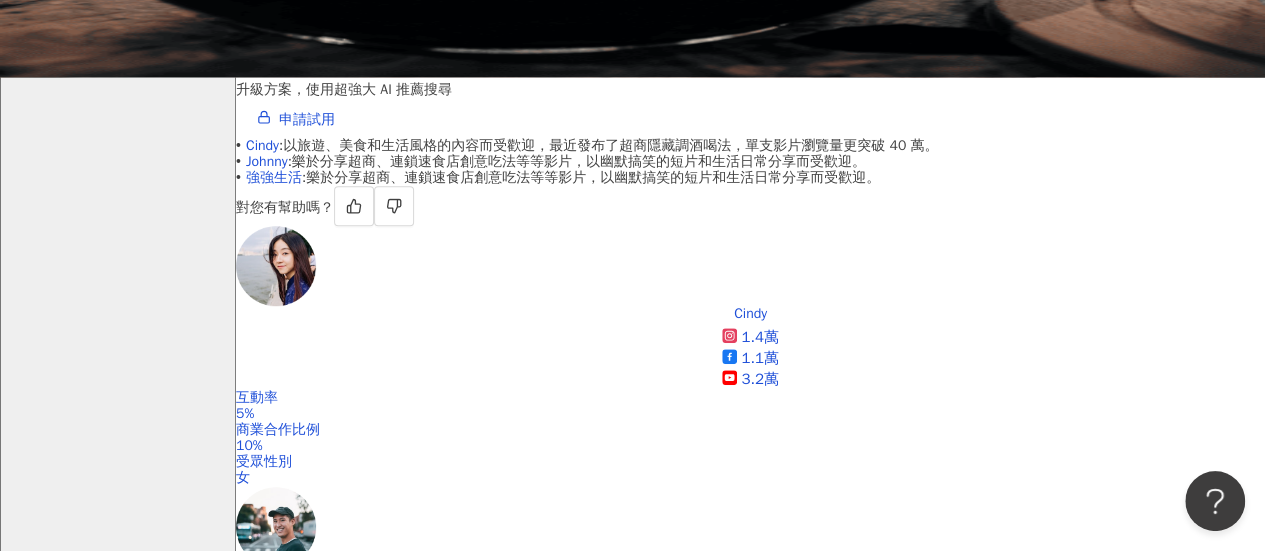 scroll, scrollTop: 600, scrollLeft: 0, axis: vertical 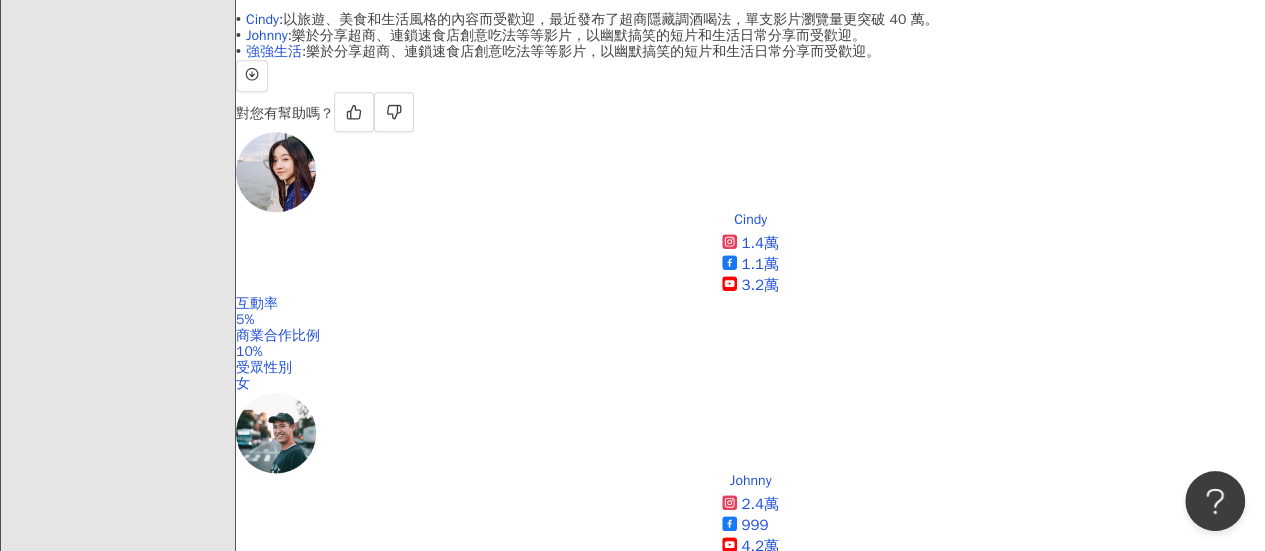 click on "[PERSON_NAME]PlayWhat" at bounding box center (318, 1208) 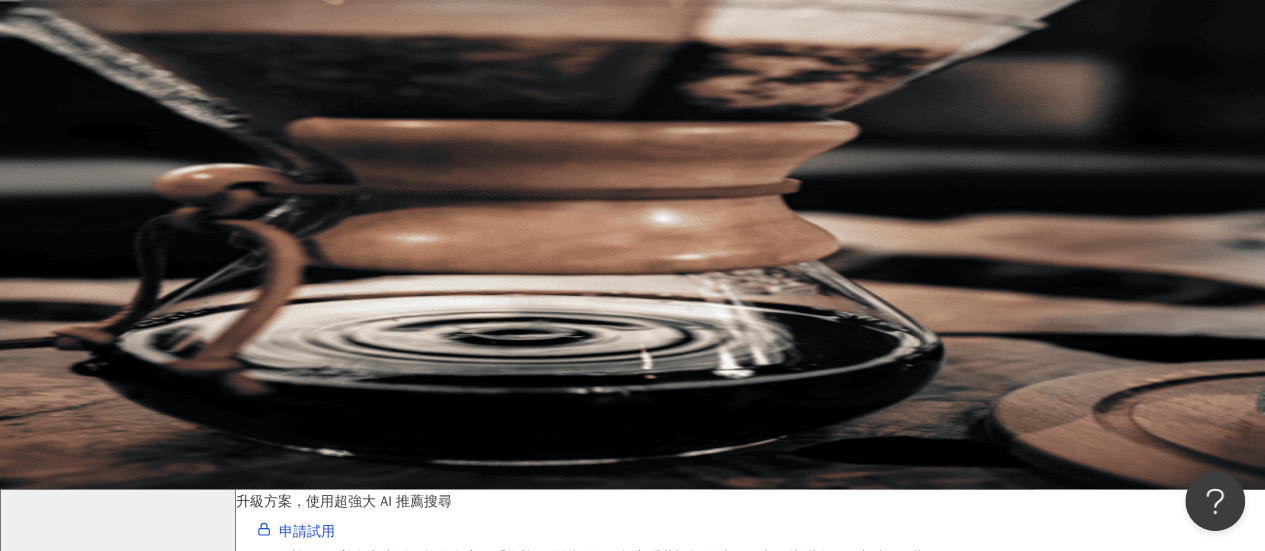 scroll, scrollTop: 0, scrollLeft: 0, axis: both 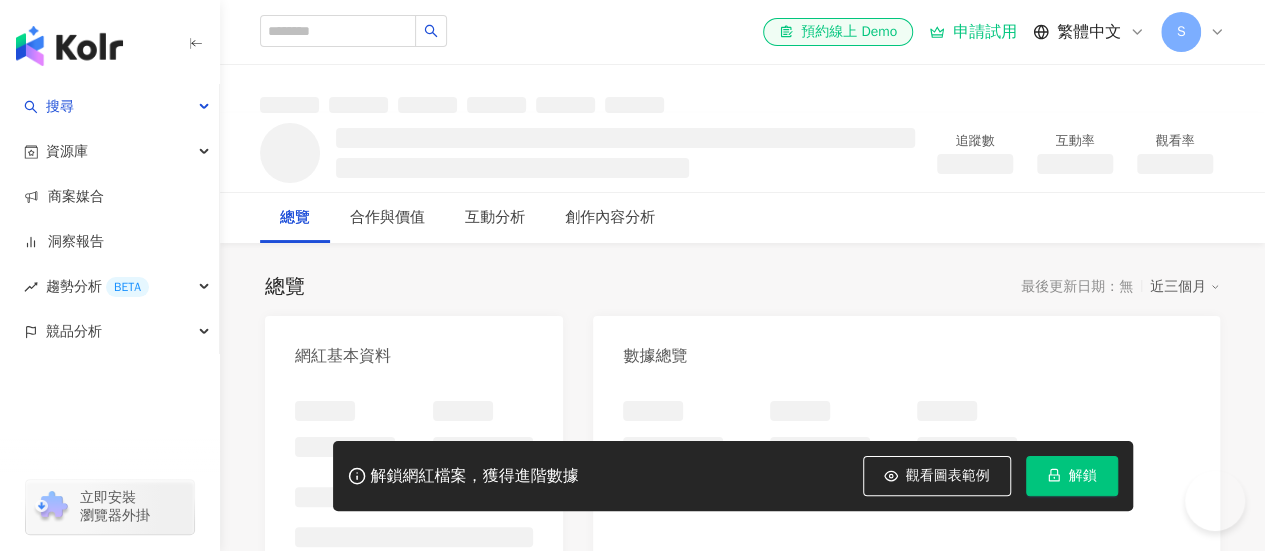 click on "總覽 最後更新日期：無 近三個月" at bounding box center [742, 287] 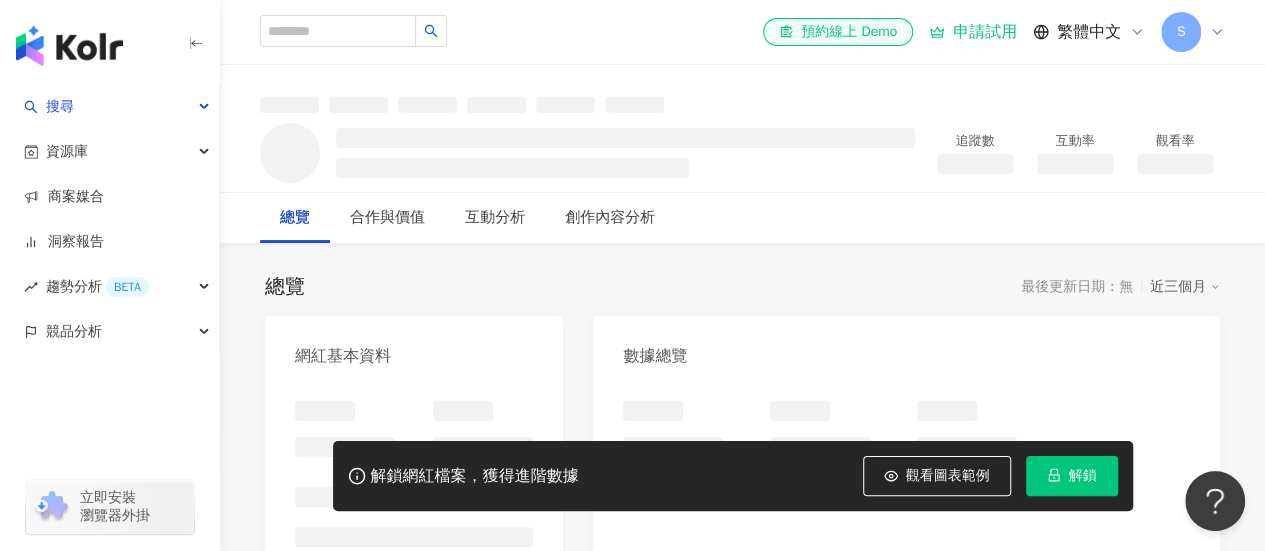 scroll, scrollTop: 0, scrollLeft: 0, axis: both 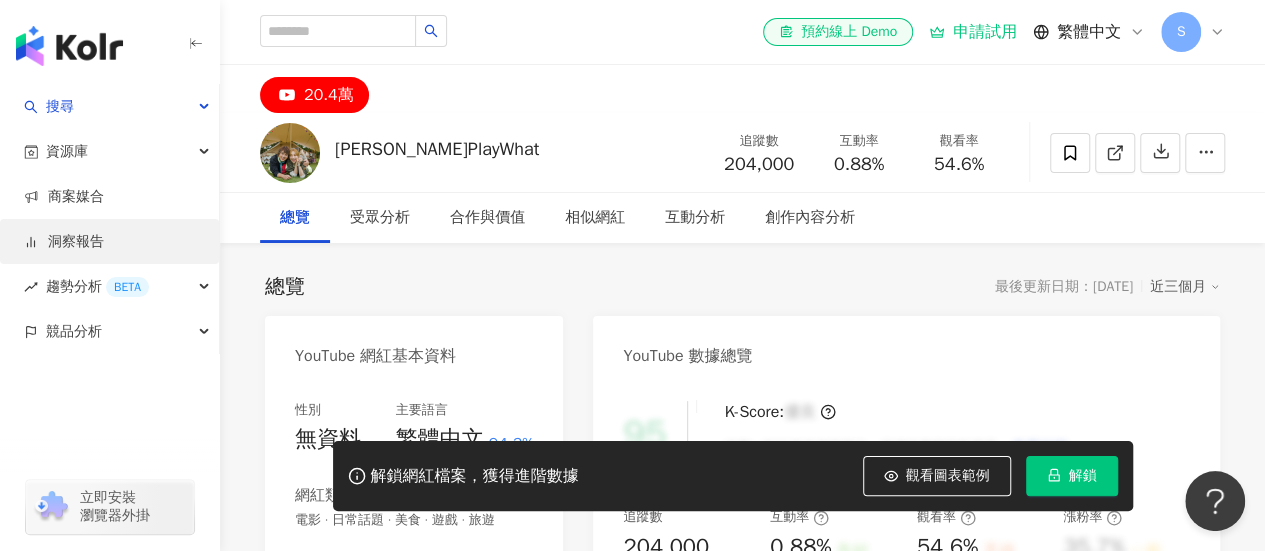 click on "洞察報告" at bounding box center (64, 242) 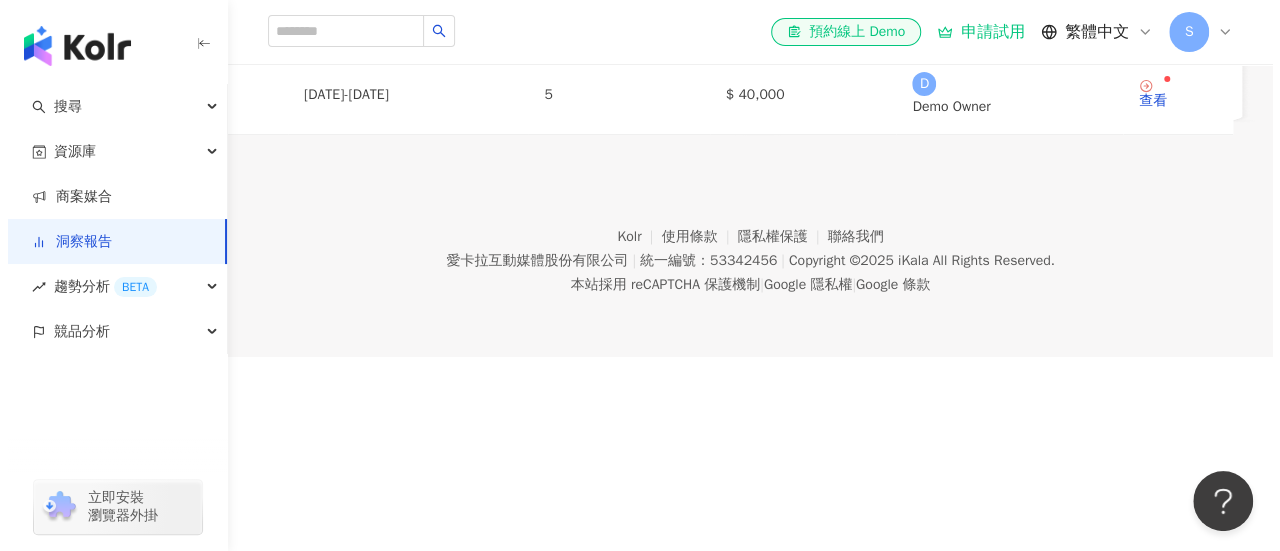 scroll, scrollTop: 0, scrollLeft: 0, axis: both 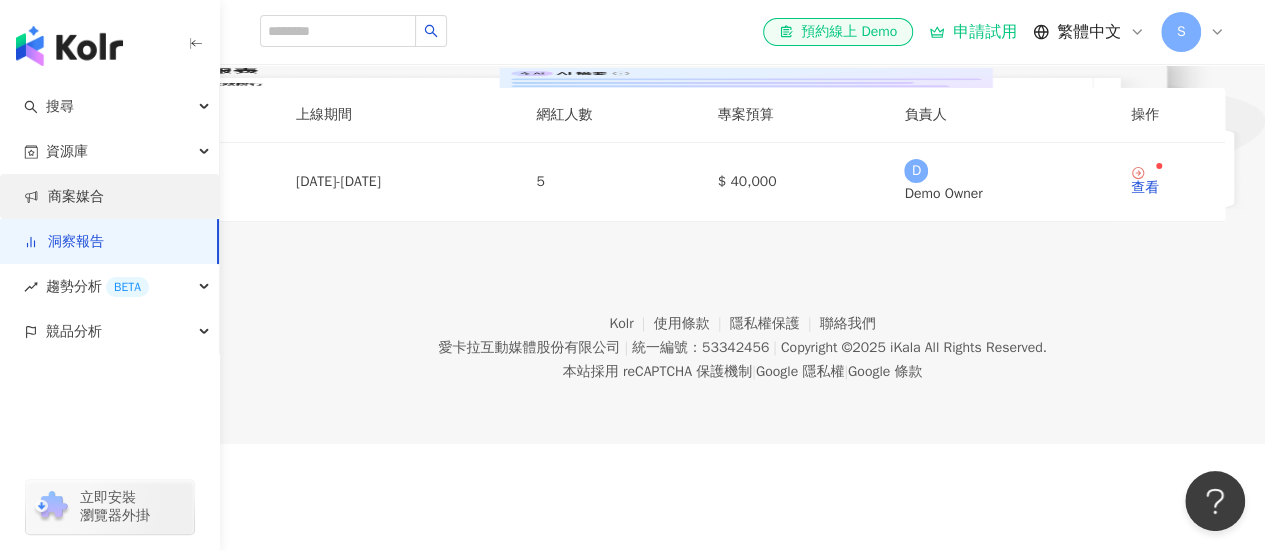 click on "商案媒合" at bounding box center (64, 197) 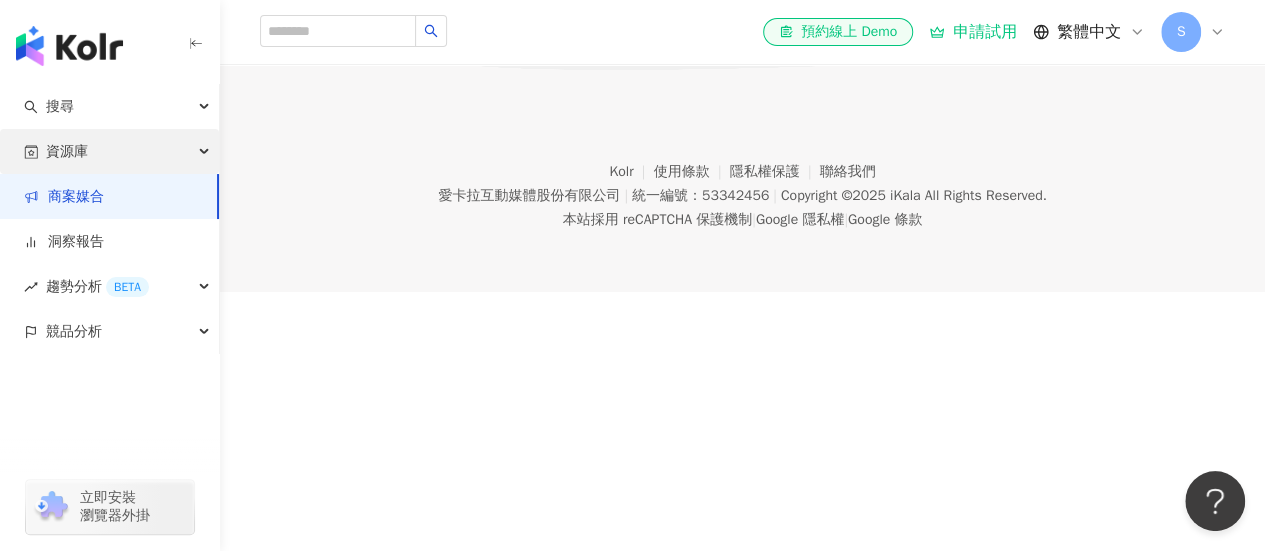 click on "資源庫" at bounding box center (109, 151) 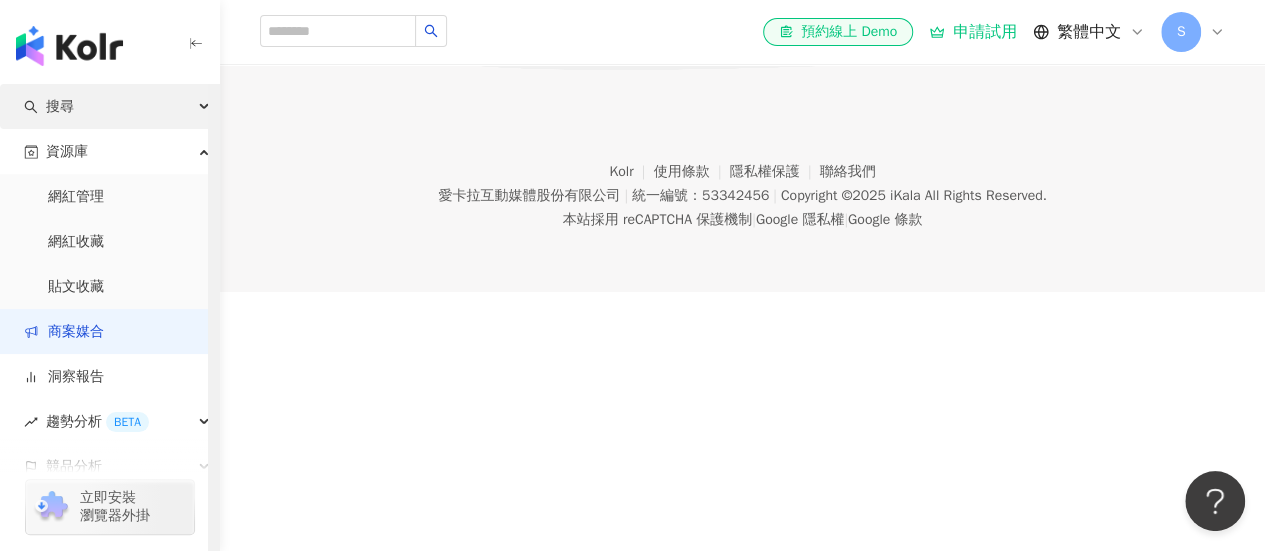 click on "搜尋" at bounding box center (109, 106) 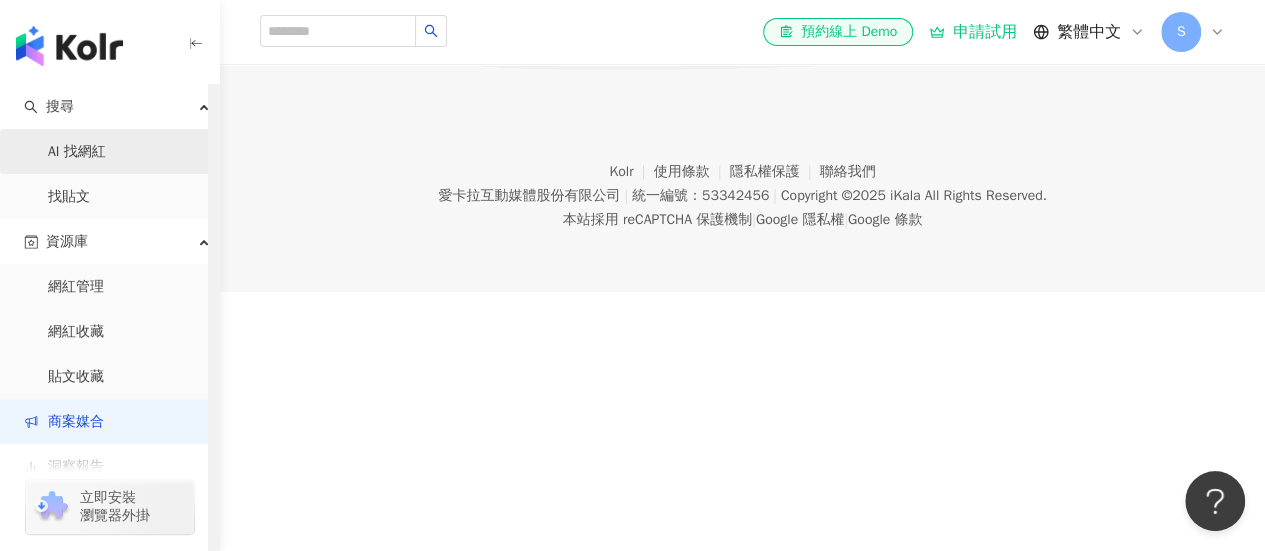 click on "AI 找網紅" at bounding box center (77, 152) 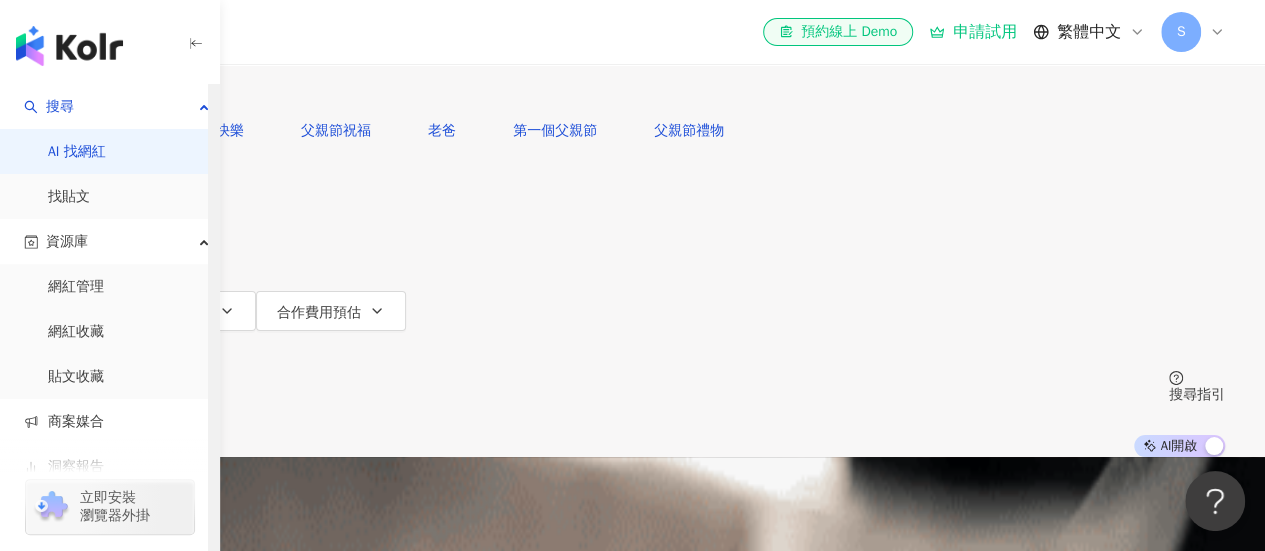 click 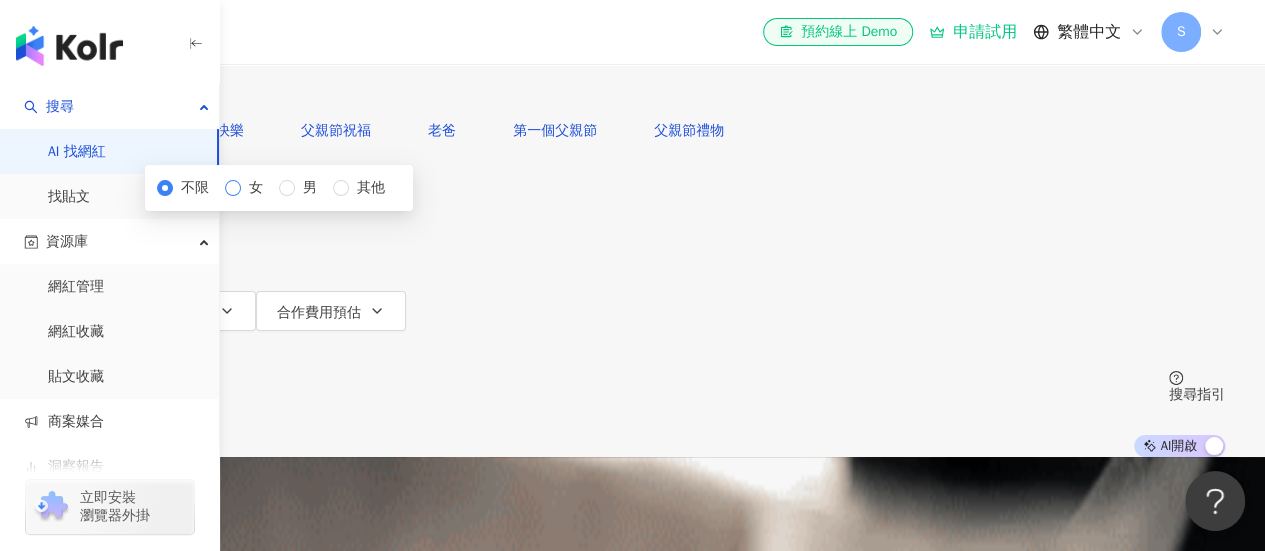 click on "女" at bounding box center (256, 188) 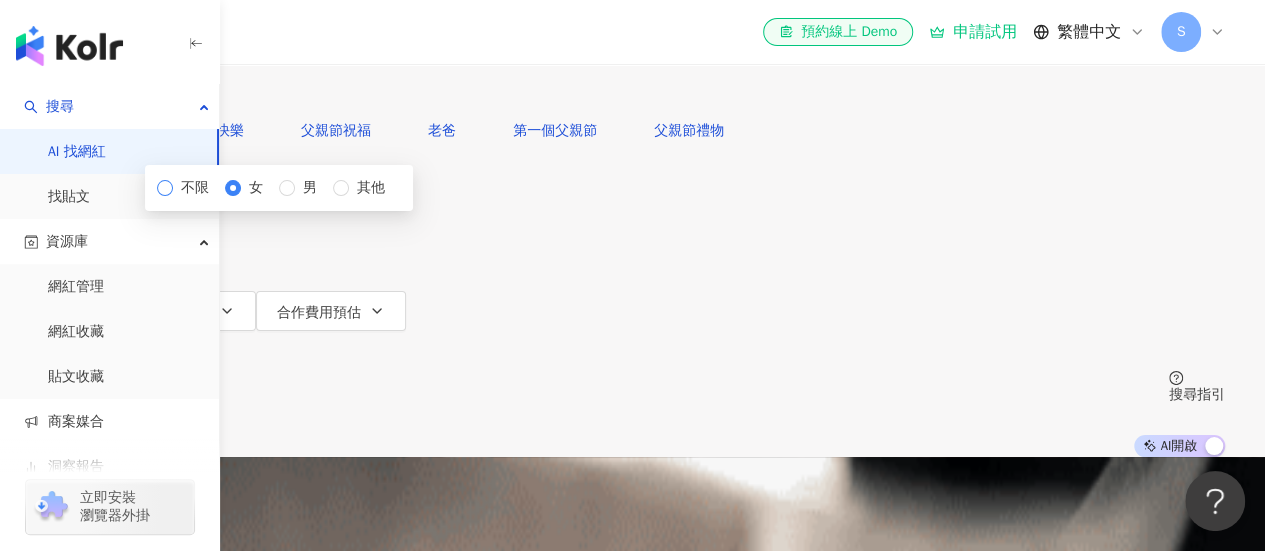 click on "不限" at bounding box center [195, 188] 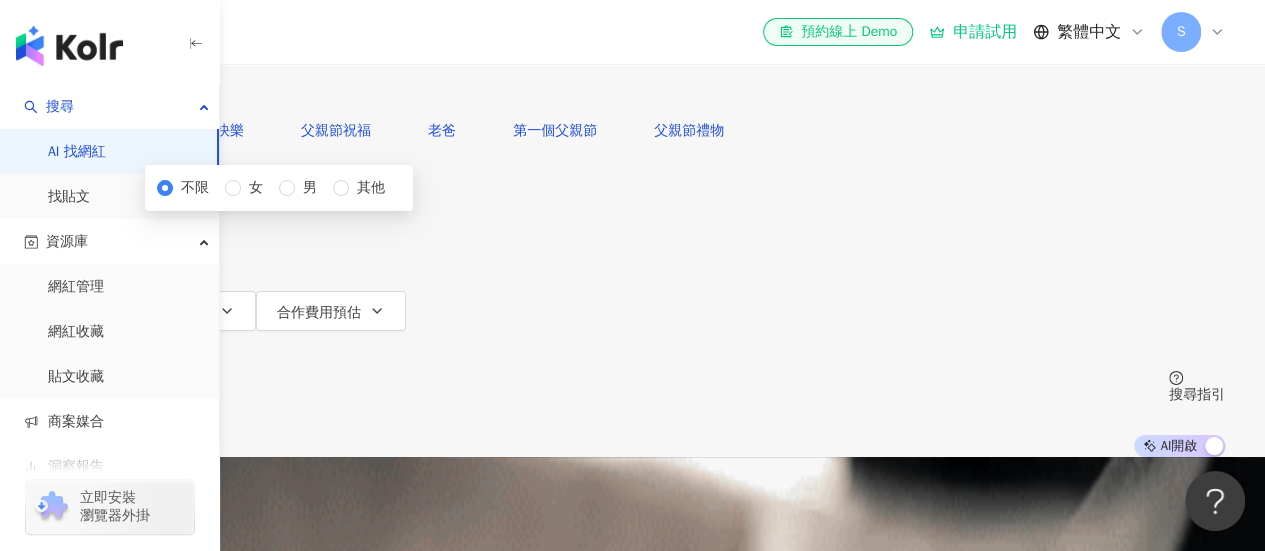click on "更多篩選" at bounding box center (100, 351) 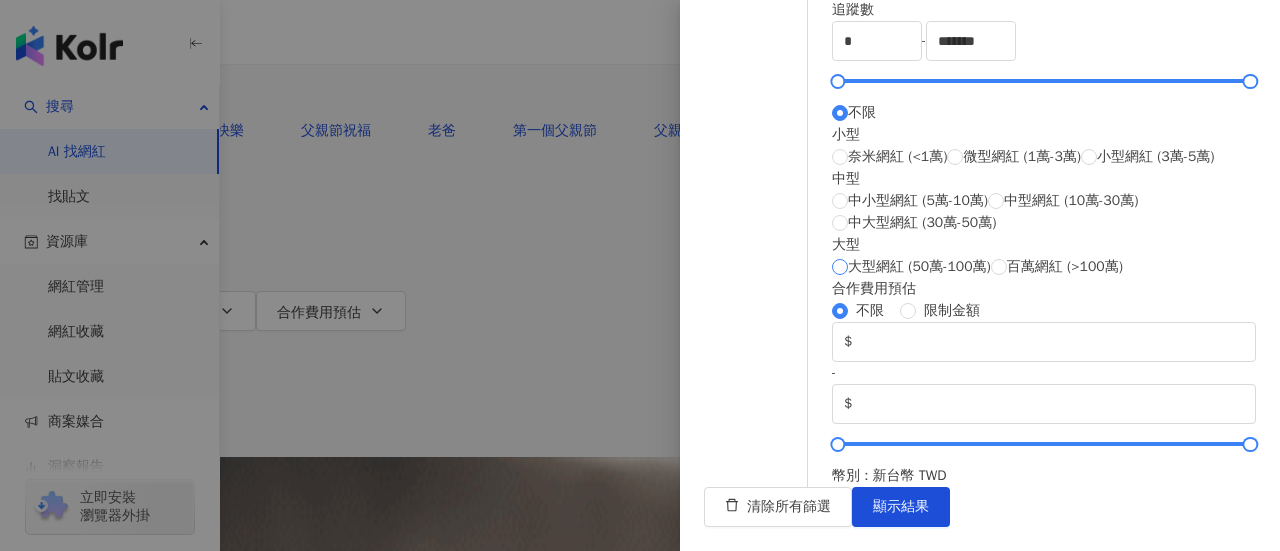 scroll, scrollTop: 955, scrollLeft: 0, axis: vertical 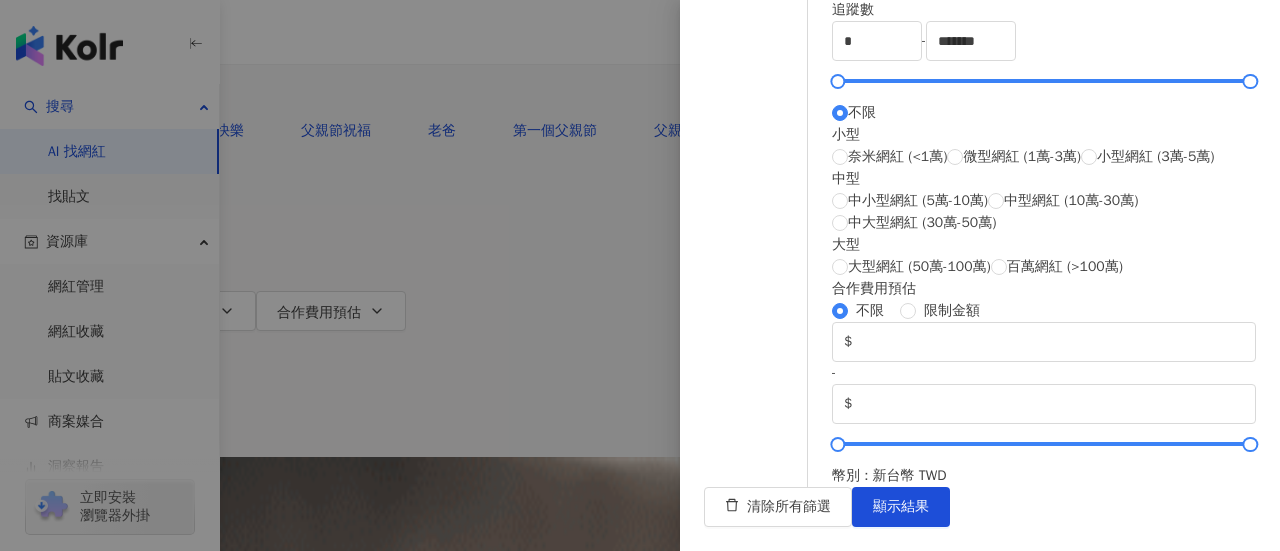 click on "互動潛力" at bounding box center (756, -145) 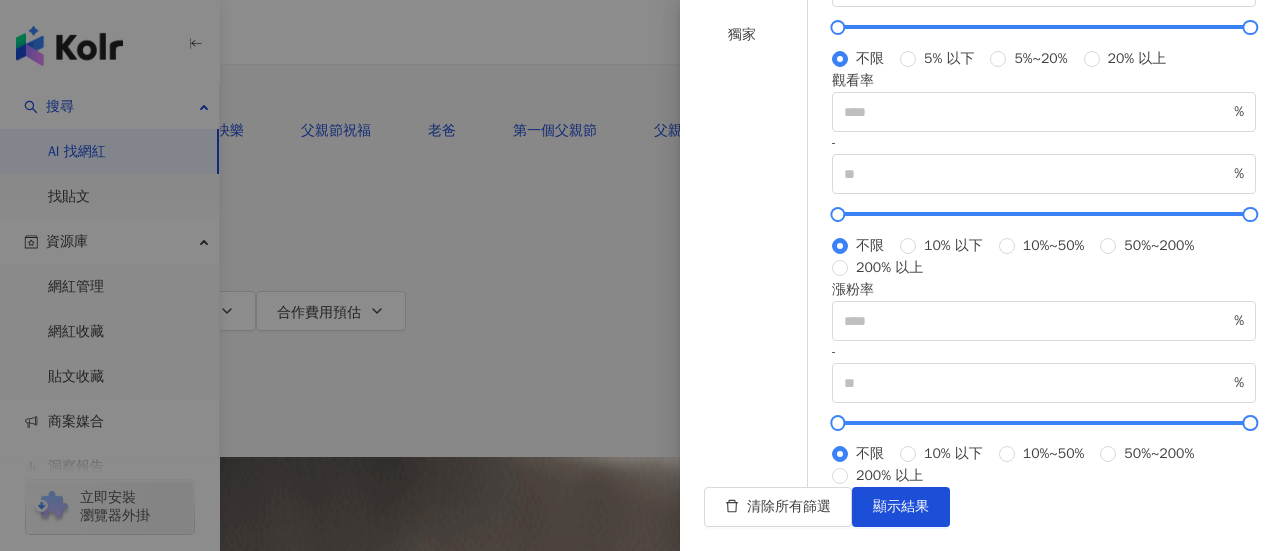 click on "受眾輪廓" at bounding box center (756, -19) 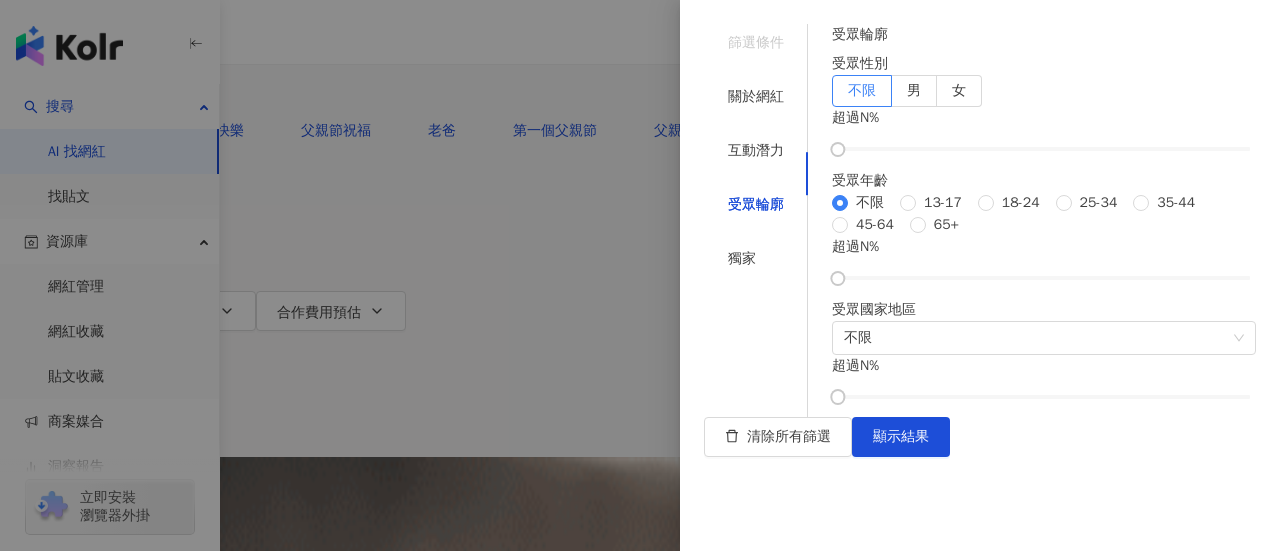 scroll, scrollTop: 320, scrollLeft: 0, axis: vertical 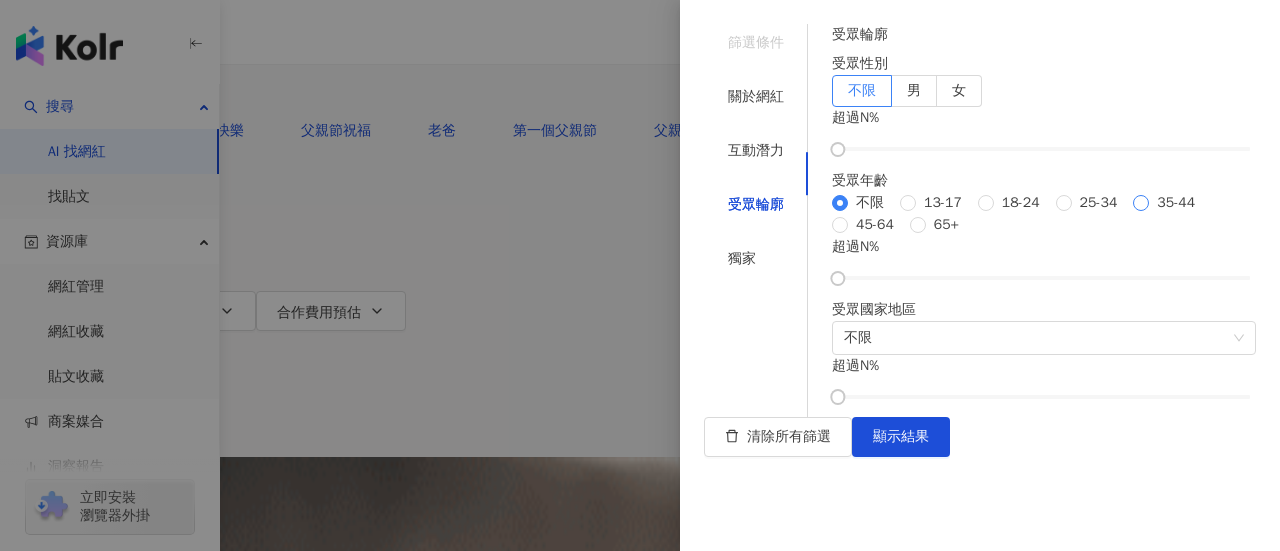 click on "35-44" at bounding box center [1176, 203] 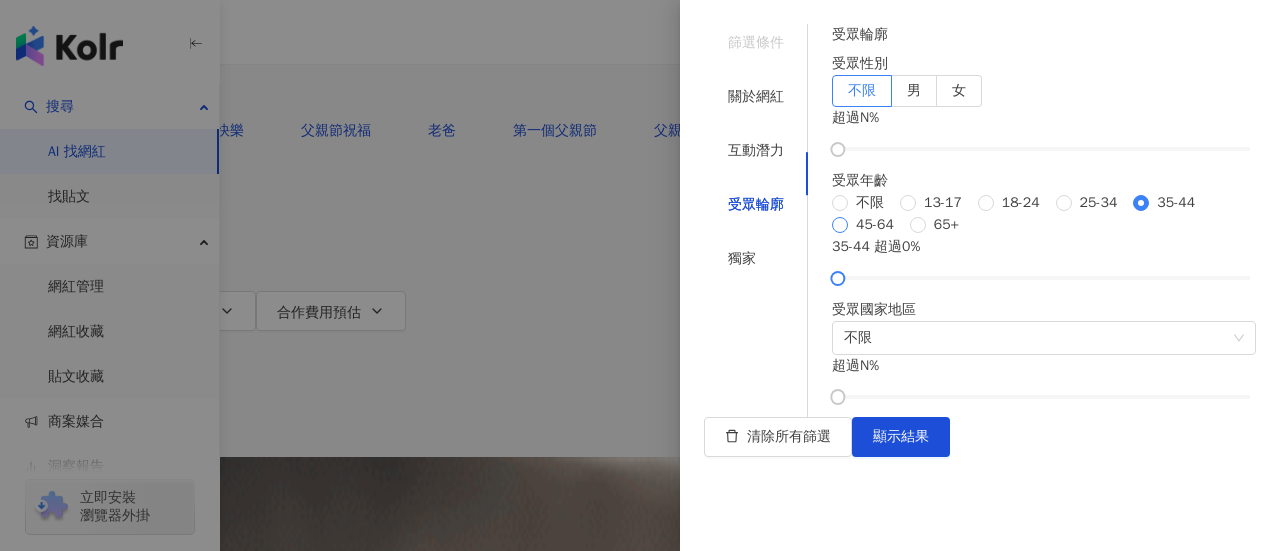 click on "45-64" at bounding box center [875, 225] 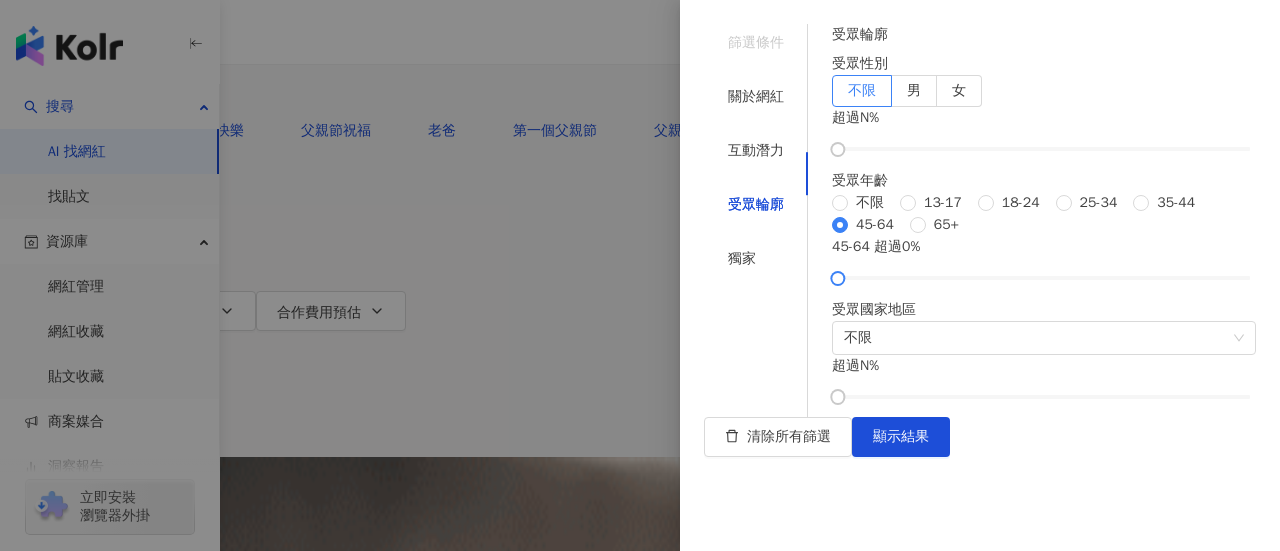 drag, startPoint x: 902, startPoint y: 255, endPoint x: 1020, endPoint y: 231, distance: 120.41595 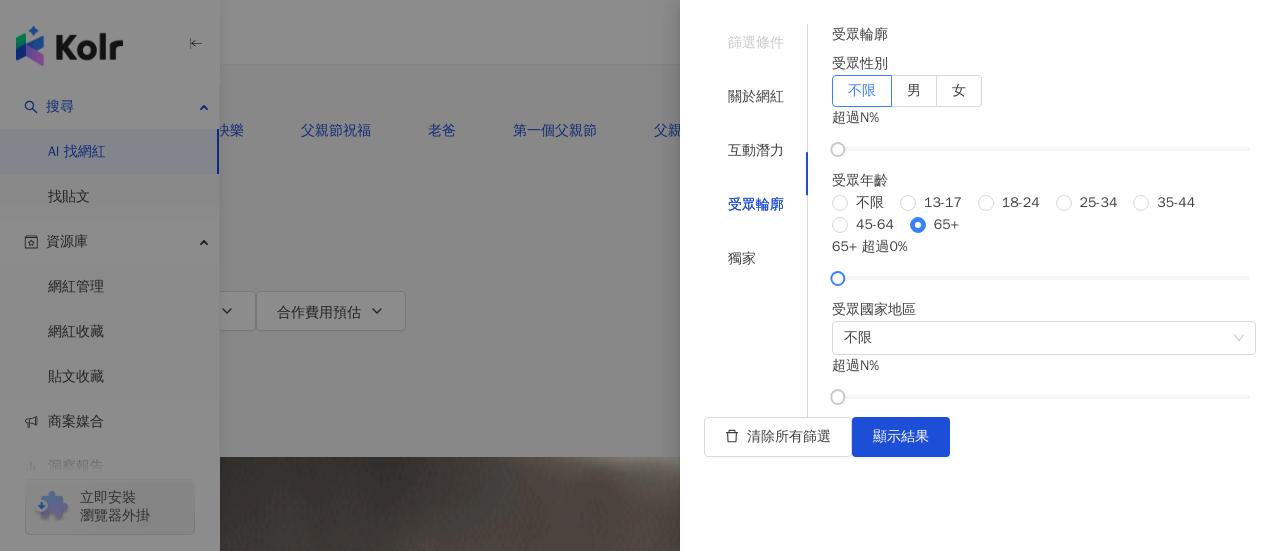 scroll, scrollTop: 0, scrollLeft: 0, axis: both 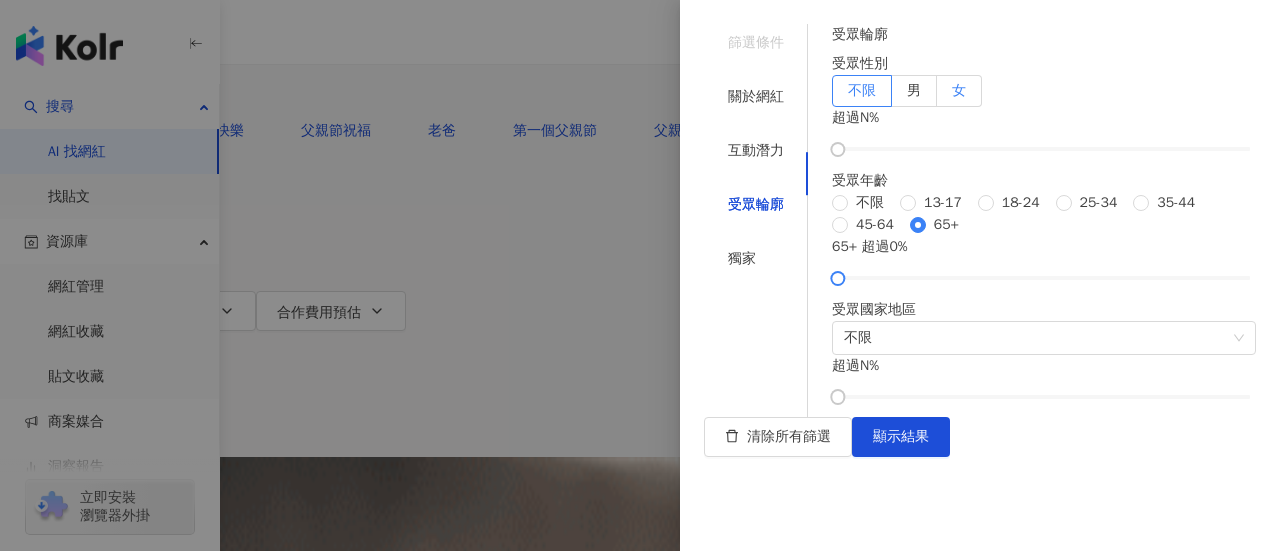 click on "女" at bounding box center [959, 90] 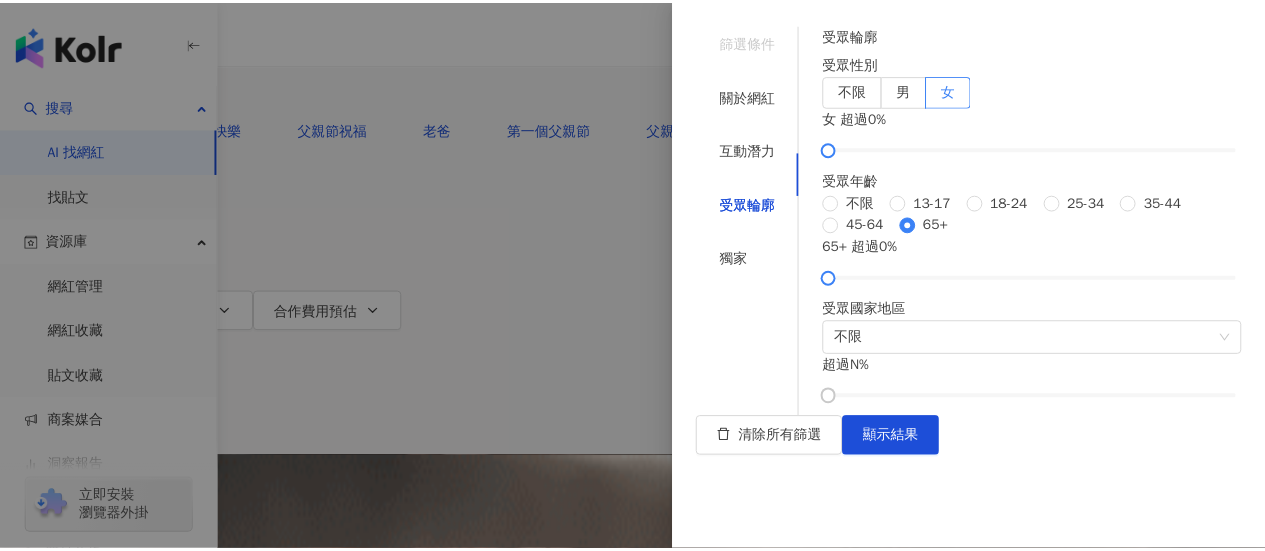 scroll, scrollTop: 420, scrollLeft: 0, axis: vertical 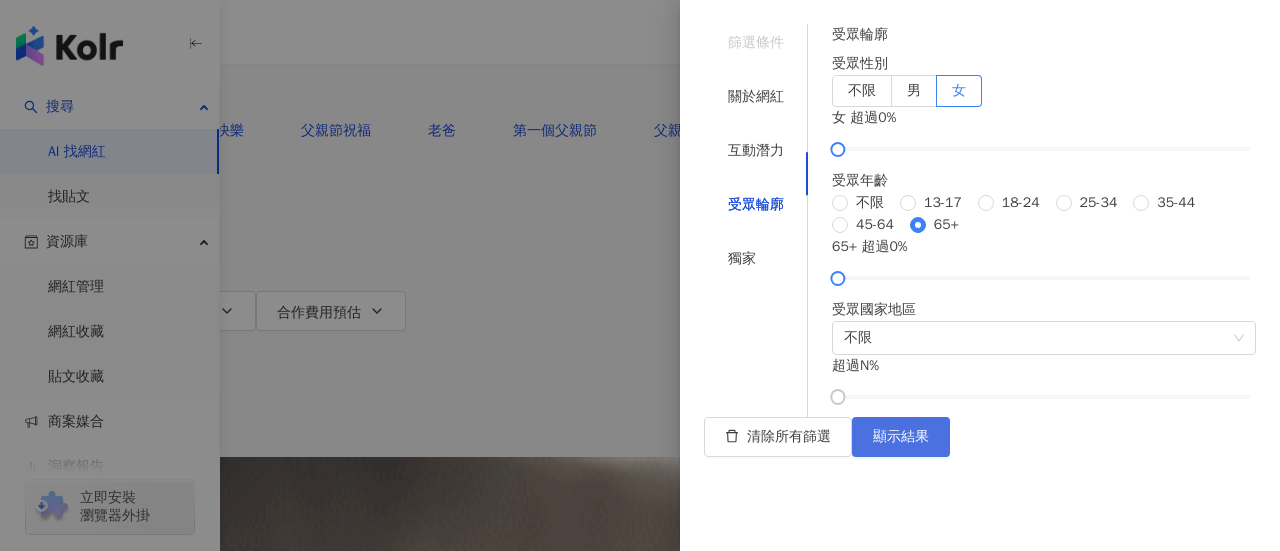 click on "顯示結果" at bounding box center [901, 437] 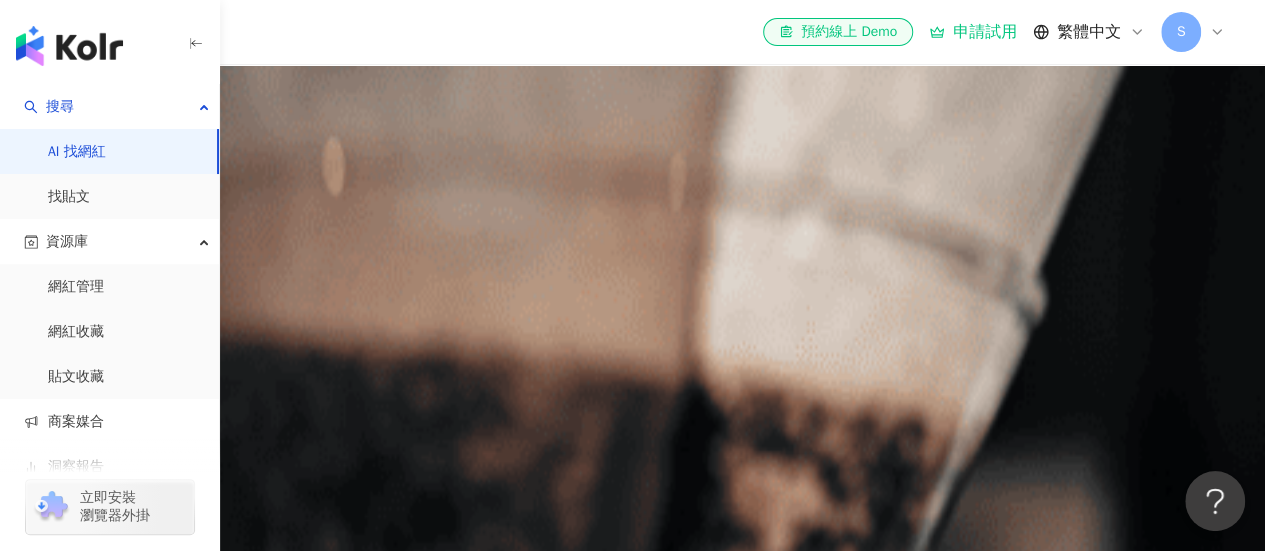 scroll, scrollTop: 500, scrollLeft: 0, axis: vertical 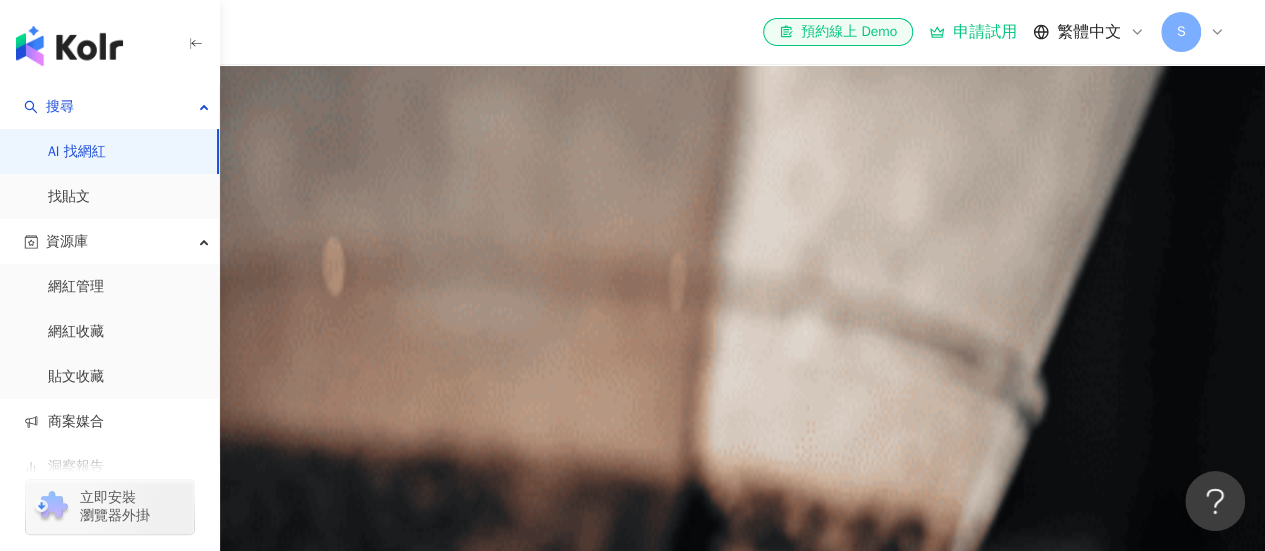 click on "受眾年齡：65+ > 0%" at bounding box center [249, 2795] 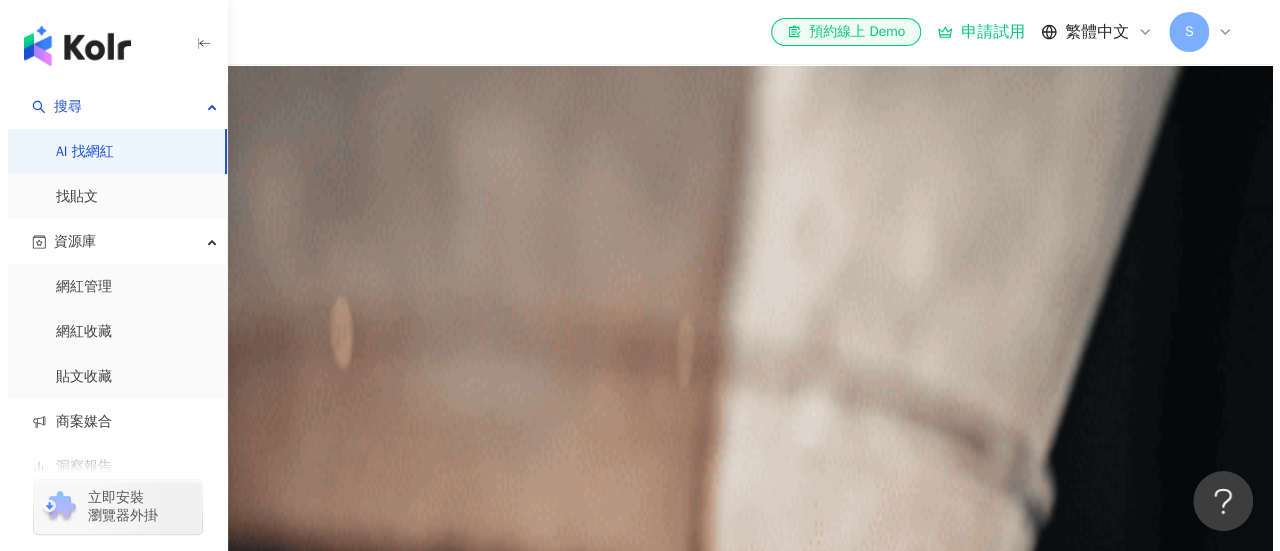 scroll, scrollTop: 0, scrollLeft: 0, axis: both 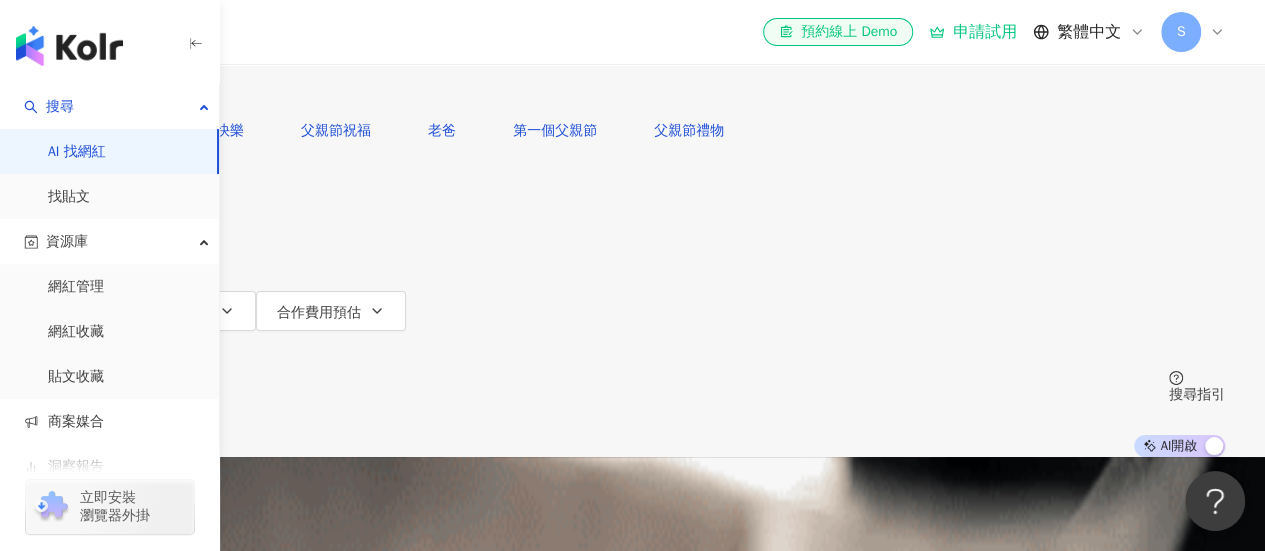 click on "更多篩選" at bounding box center [111, 351] 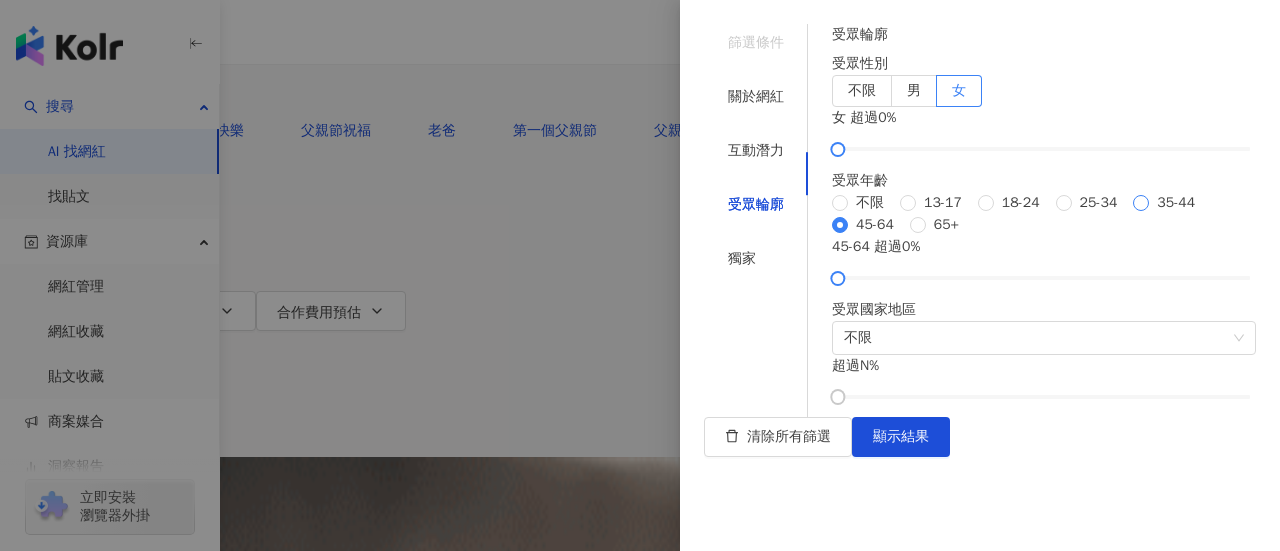 click on "不限 [PHONE_NUMBER] [PHONE_NUMBER] 45-64 65+" at bounding box center (1044, 214) 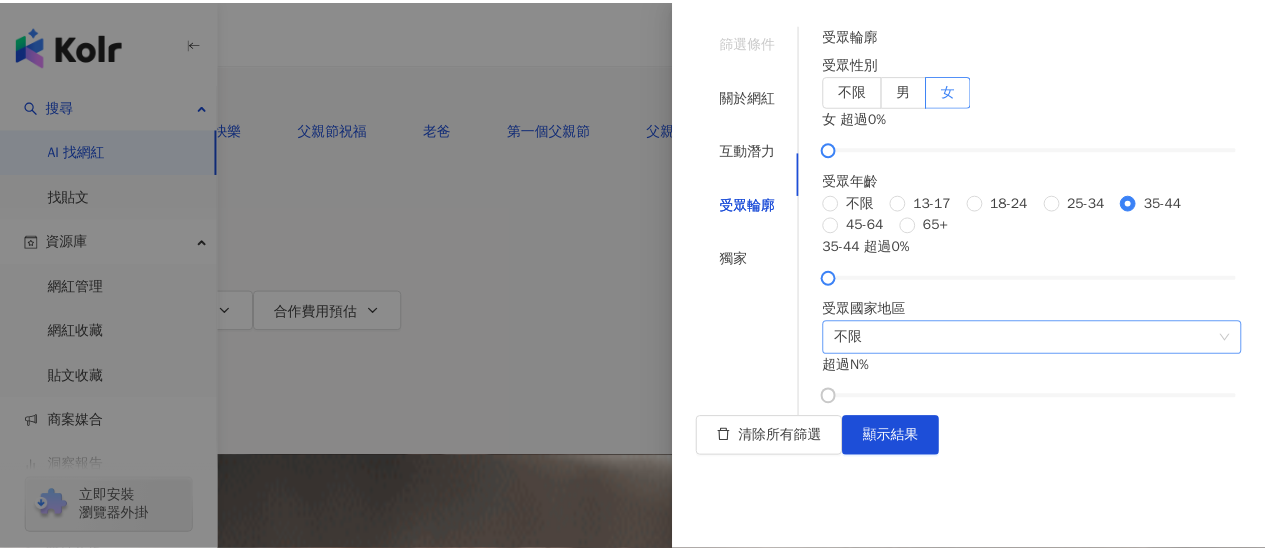 scroll, scrollTop: 420, scrollLeft: 0, axis: vertical 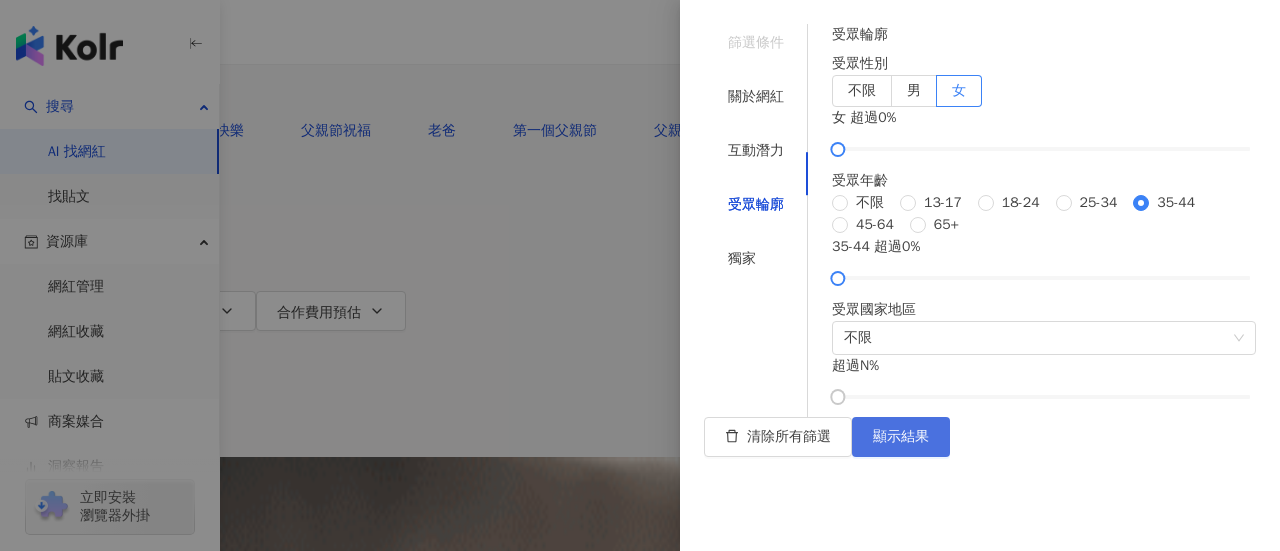 click on "顯示結果" at bounding box center [901, 437] 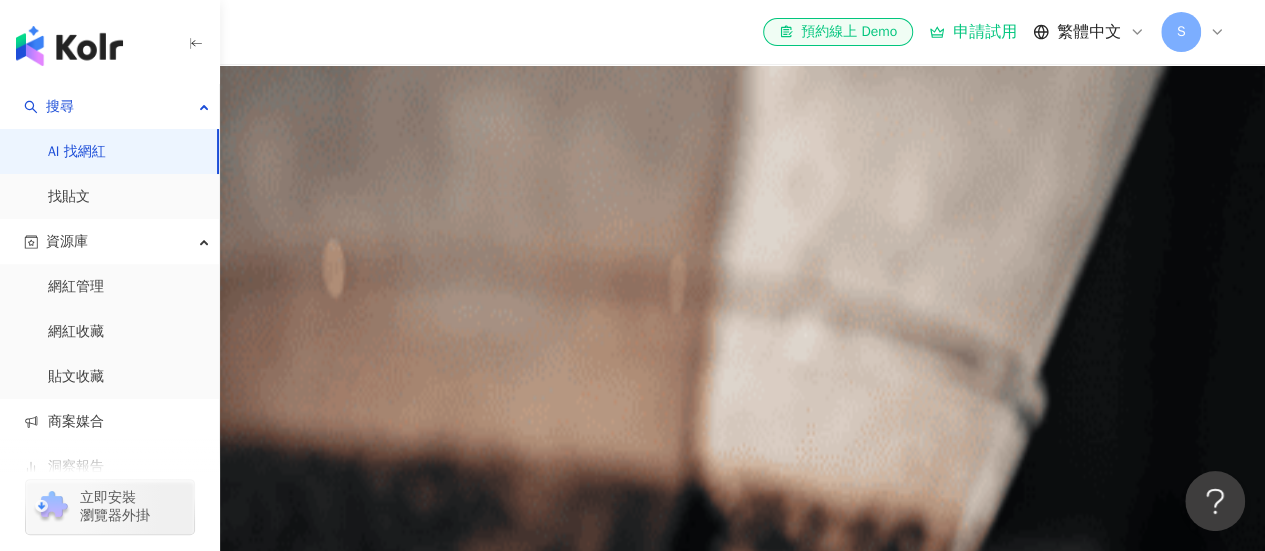 scroll, scrollTop: 433, scrollLeft: 0, axis: vertical 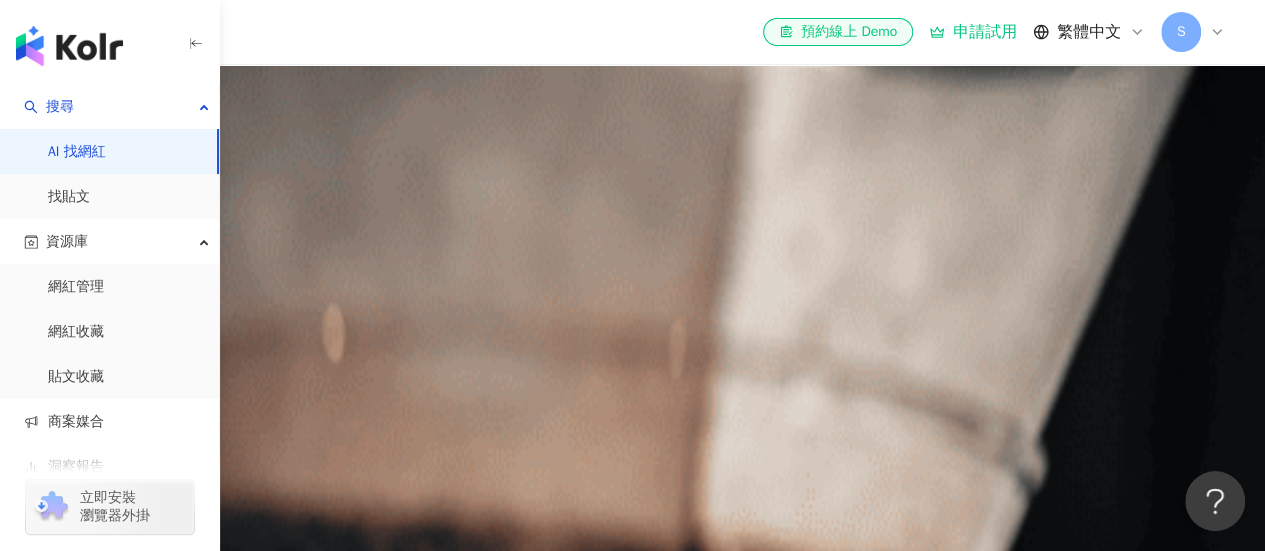 click on "受眾年齡：35-44 > 0%" at bounding box center (254, 2862) 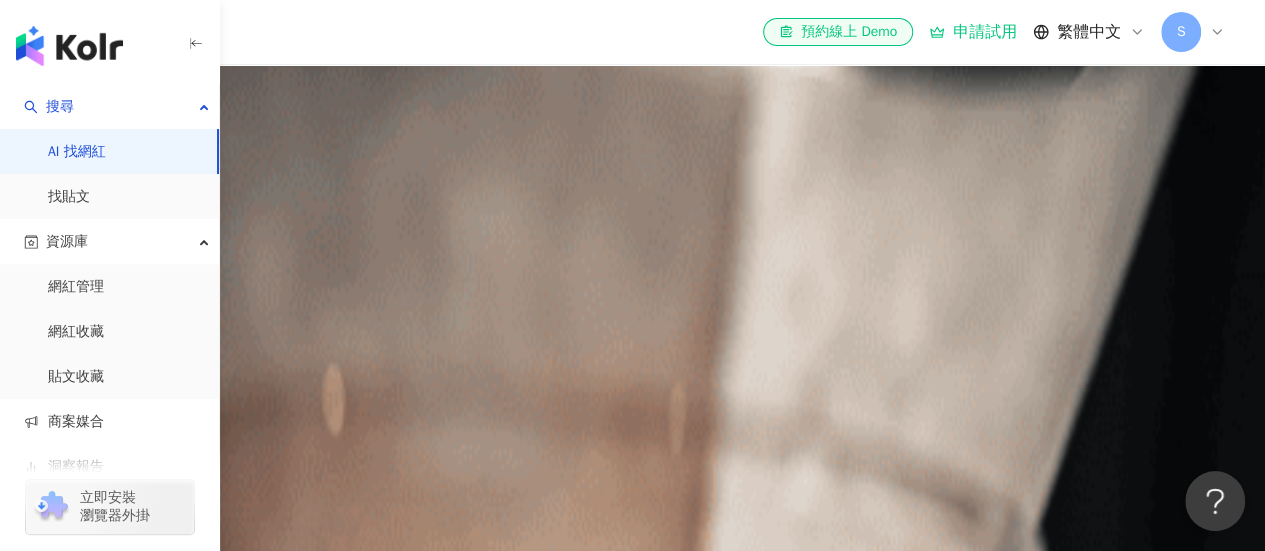scroll, scrollTop: 0, scrollLeft: 0, axis: both 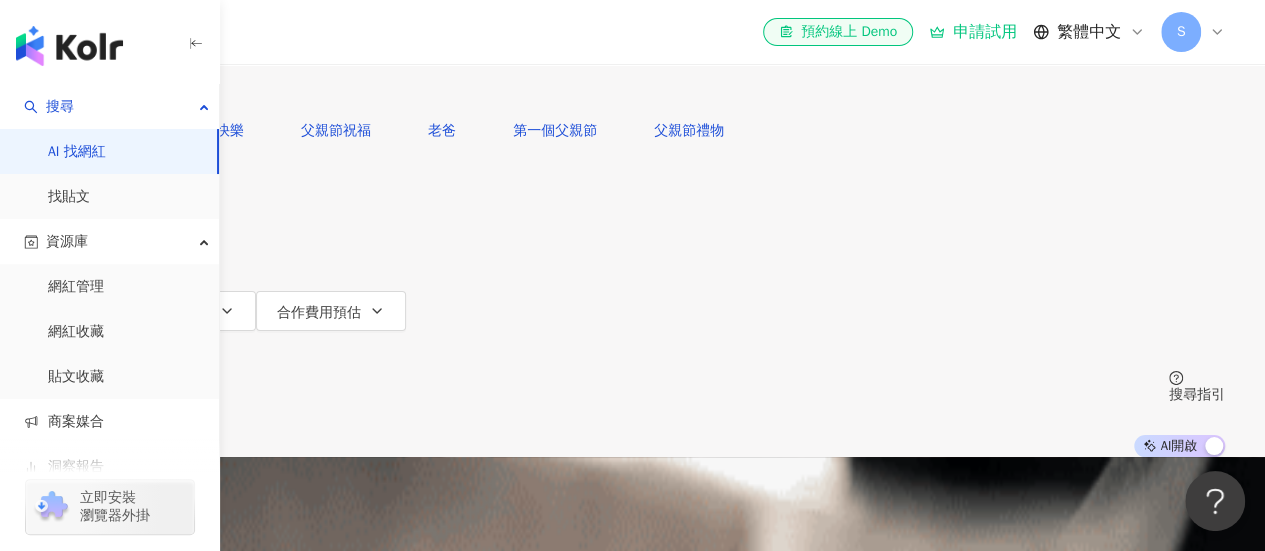 click on "更多篩選" at bounding box center [111, 351] 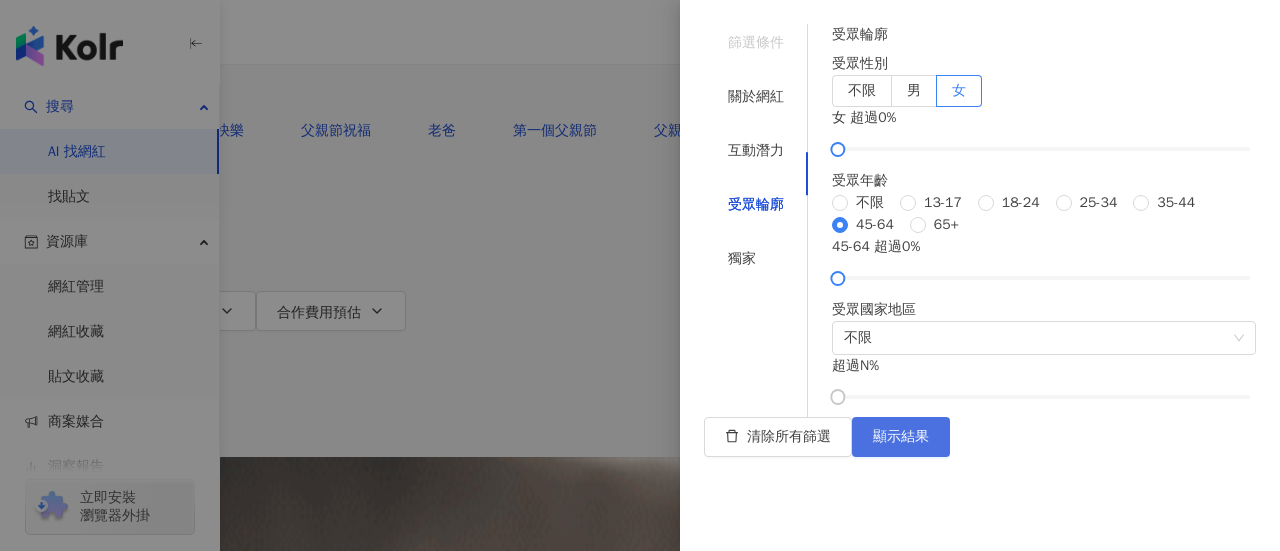 click on "顯示結果" at bounding box center [901, 437] 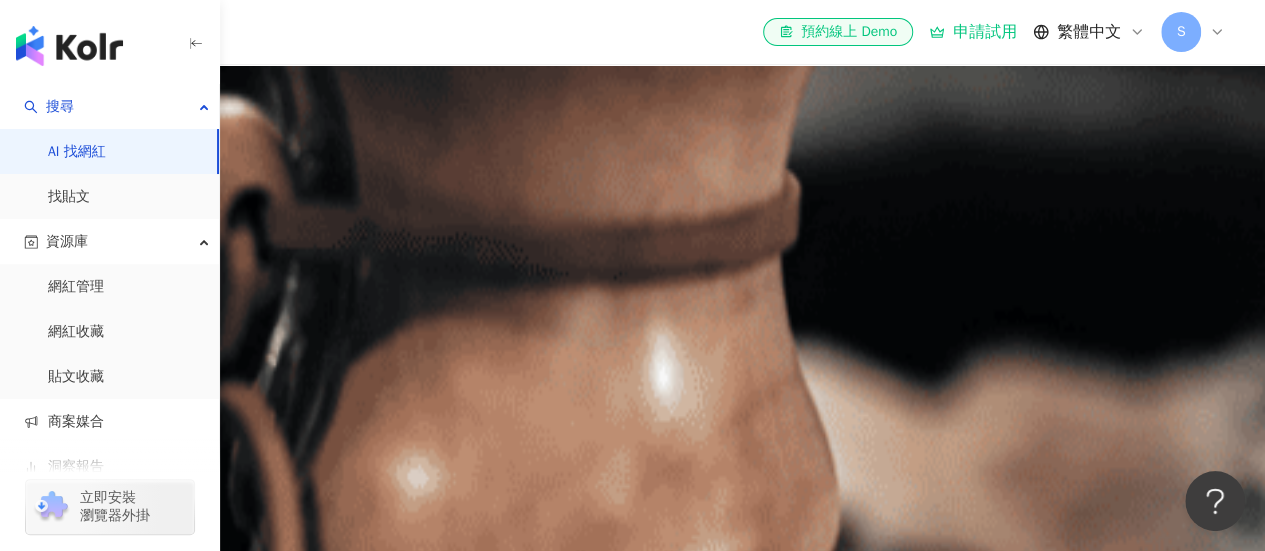 scroll, scrollTop: 1400, scrollLeft: 0, axis: vertical 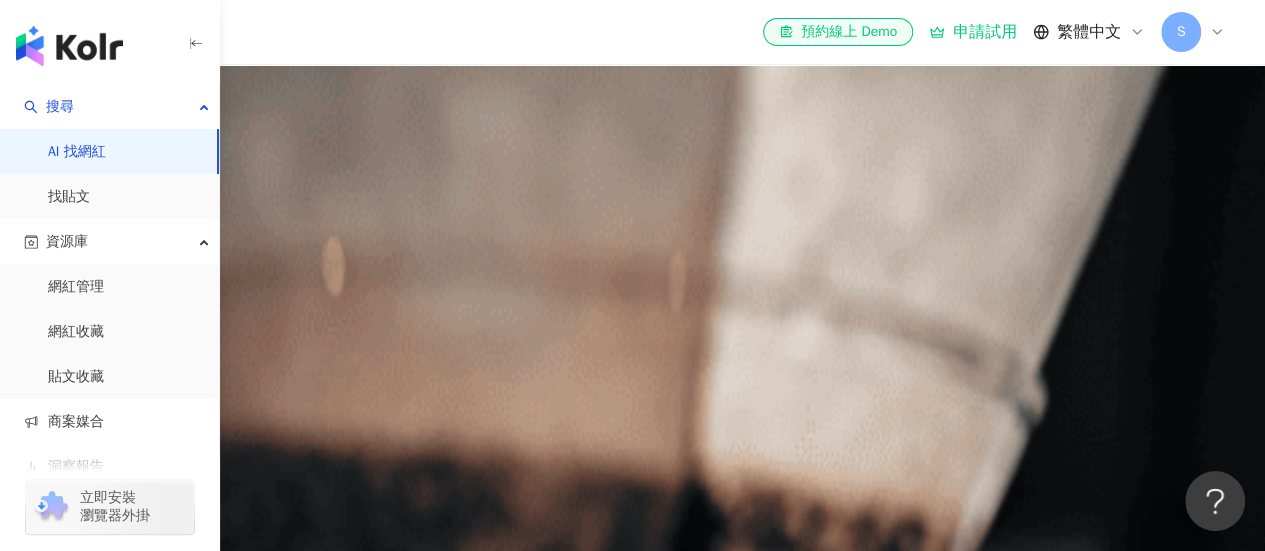 click on "受眾年齡：45-64 > 0%" at bounding box center (254, 2795) 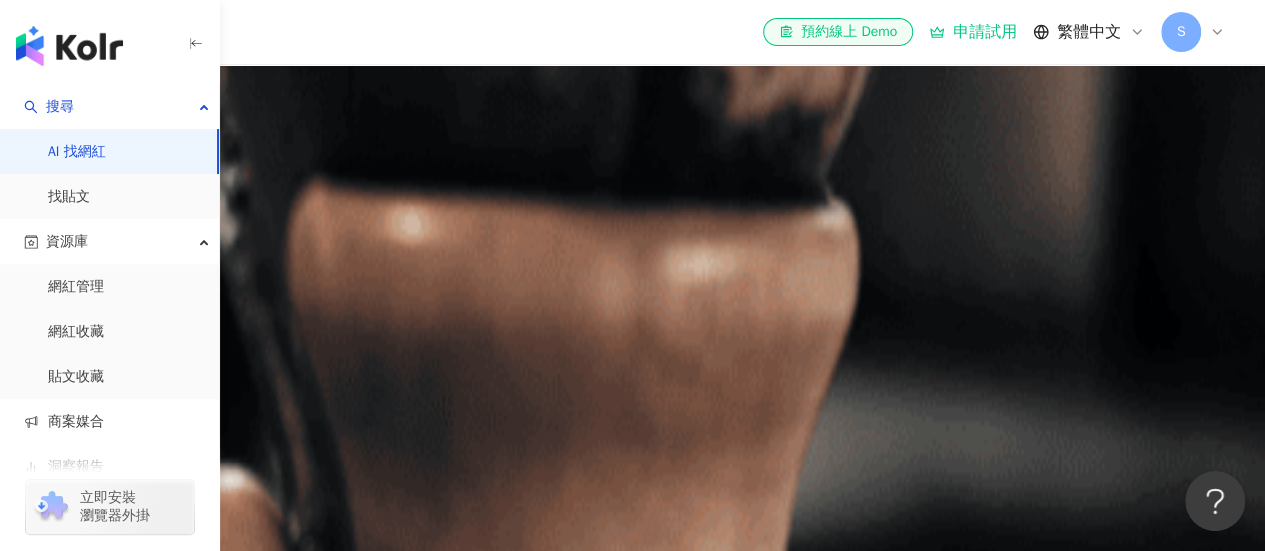 scroll, scrollTop: 1400, scrollLeft: 0, axis: vertical 